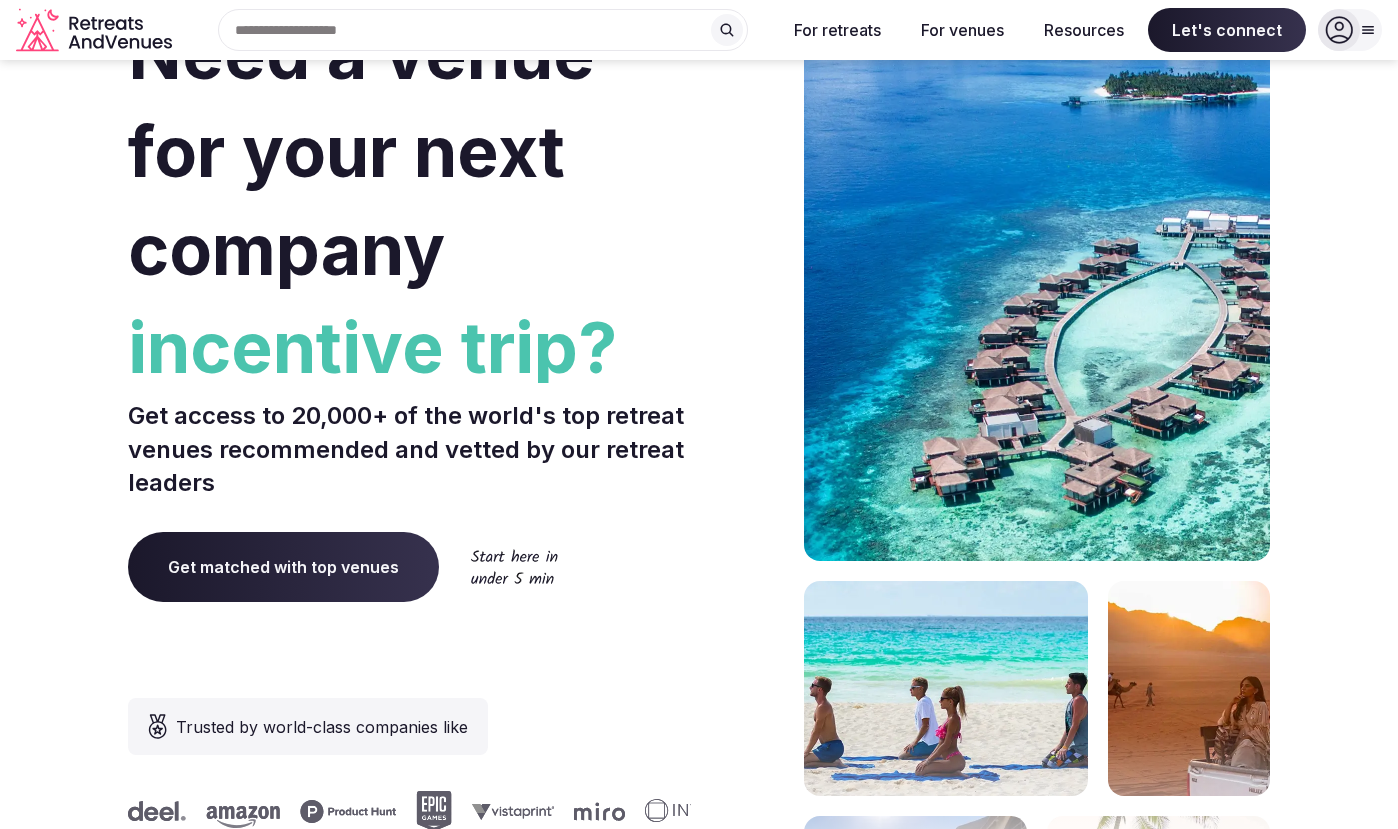 scroll, scrollTop: 0, scrollLeft: 0, axis: both 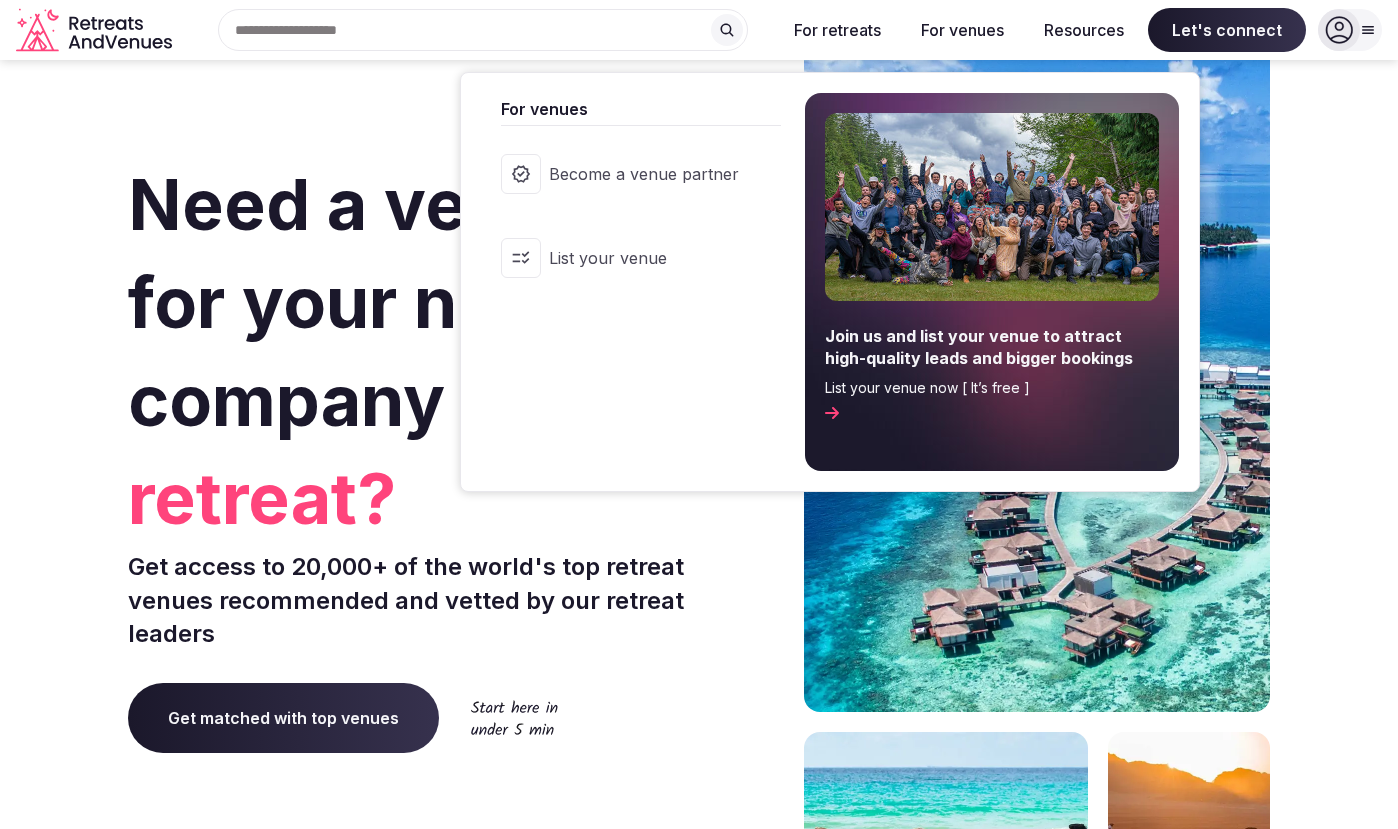click on "Become a venue partner" at bounding box center (644, 174) 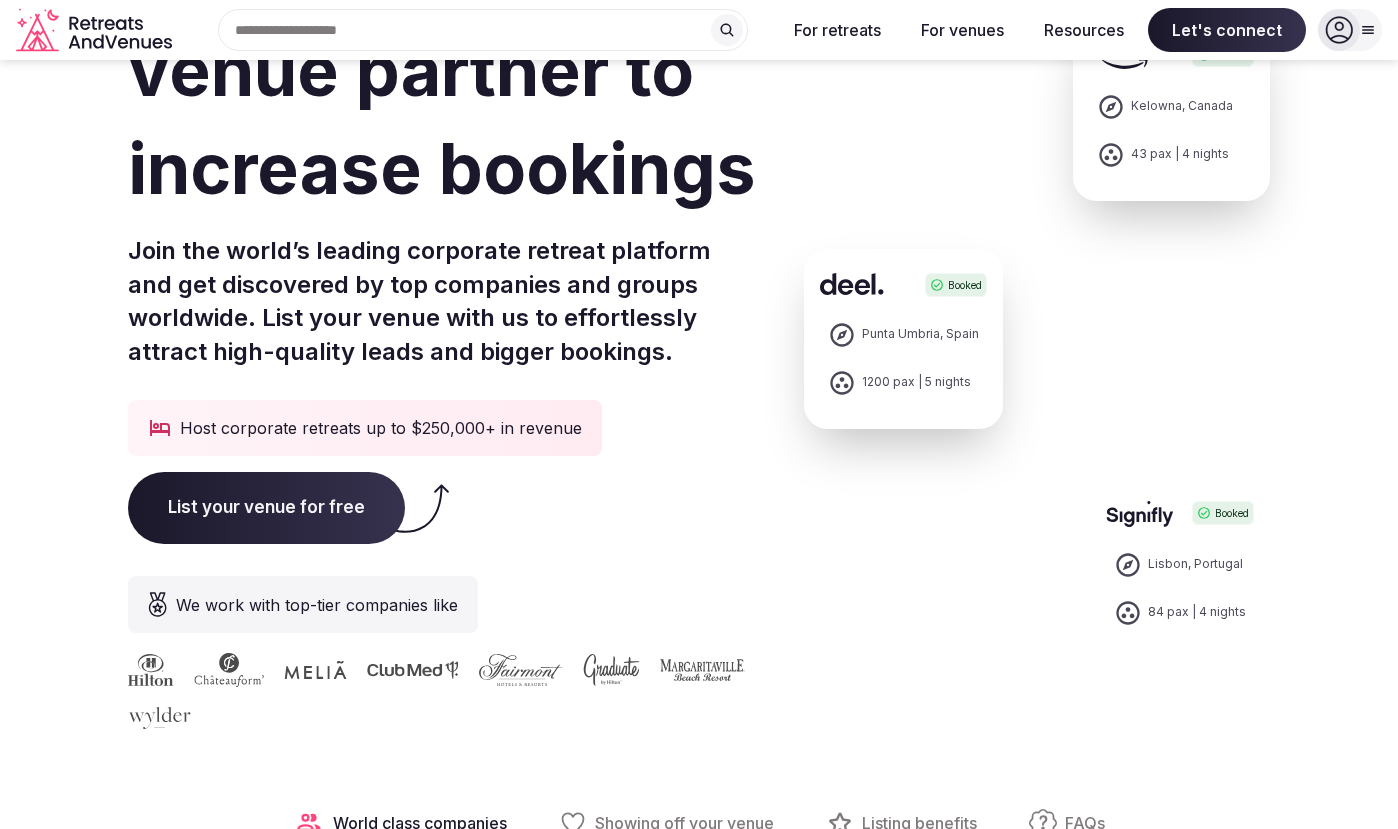scroll, scrollTop: 0, scrollLeft: 0, axis: both 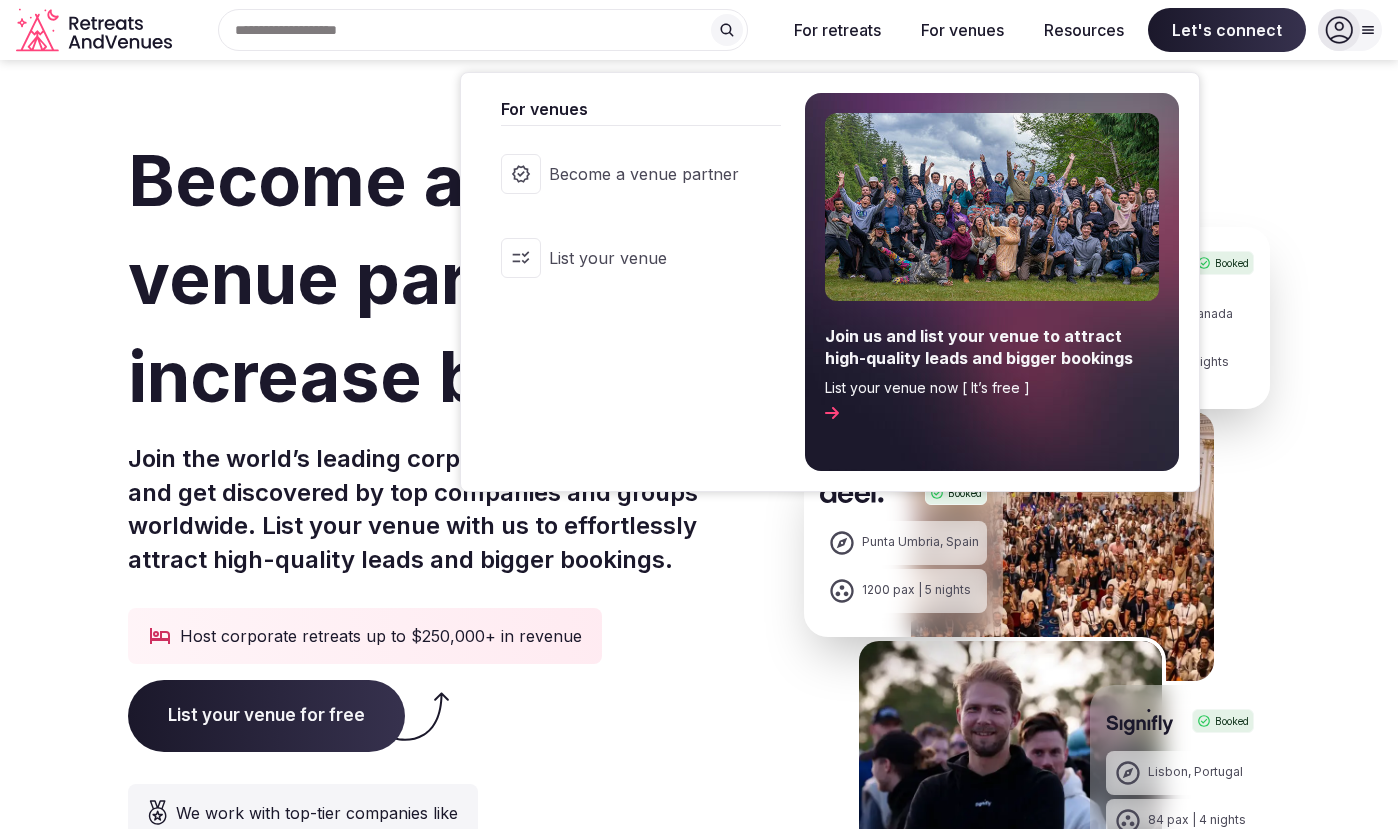 click on "Become a venue partner" at bounding box center [644, 174] 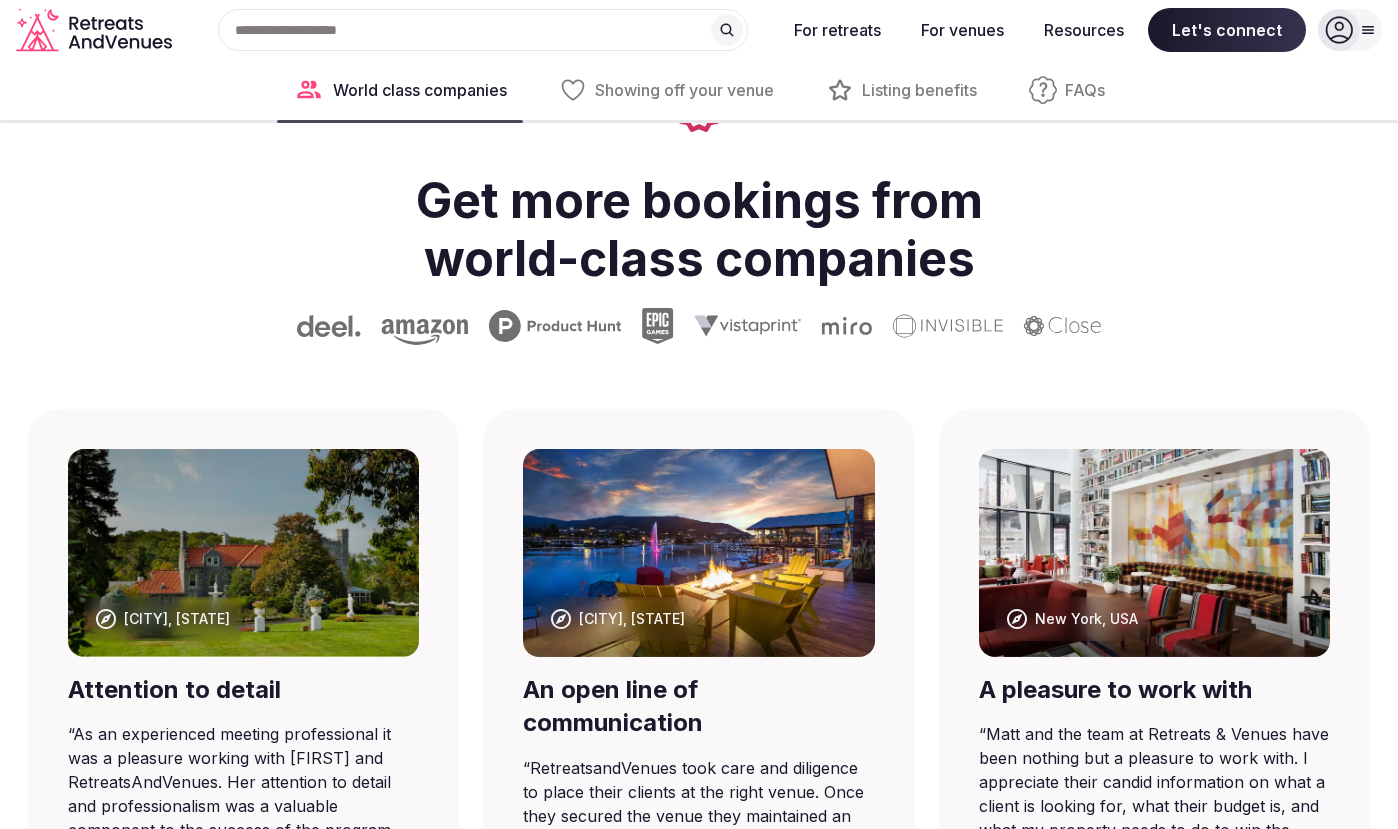 scroll, scrollTop: 0, scrollLeft: 0, axis: both 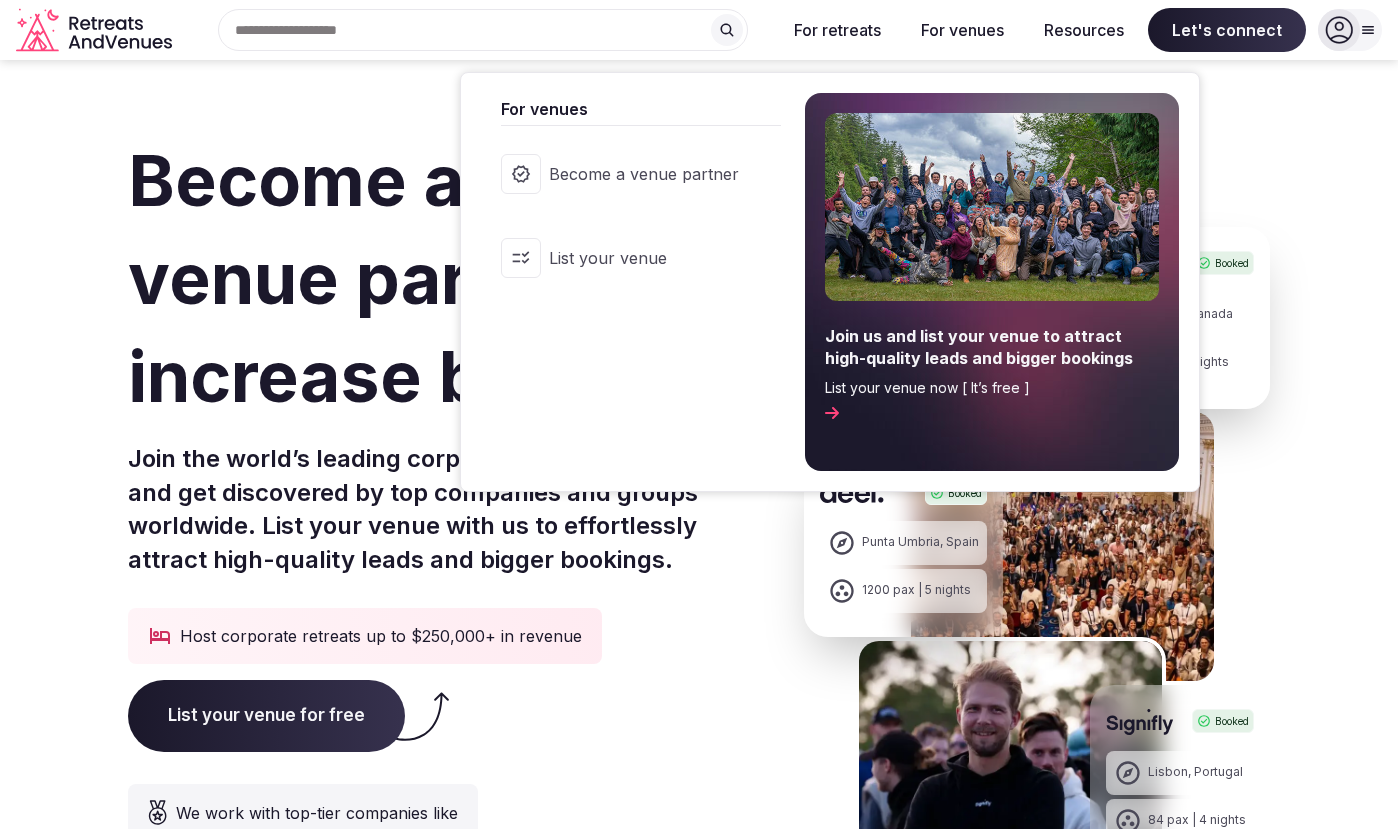 click on "List your venue" at bounding box center [631, 258] 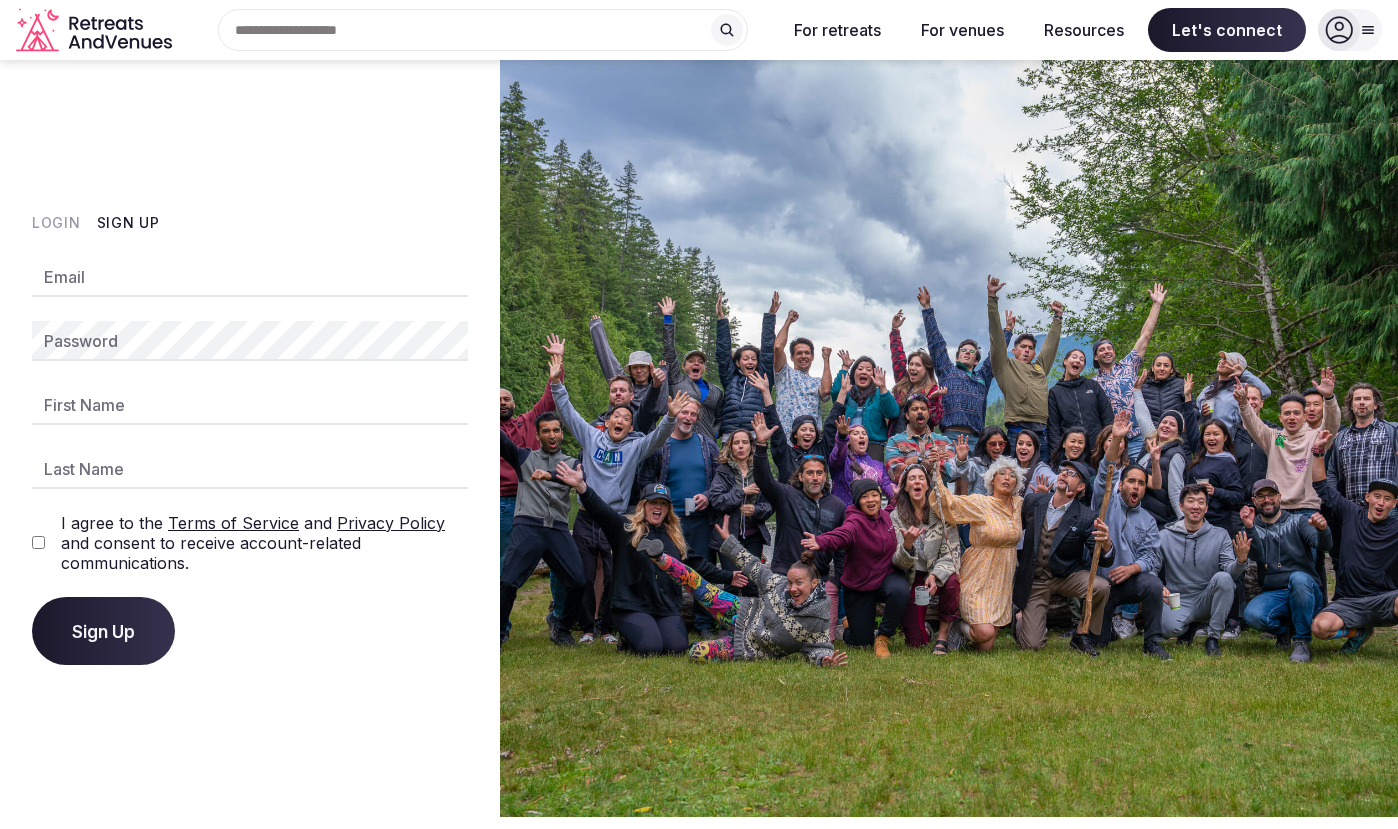 click at bounding box center (1339, 30) 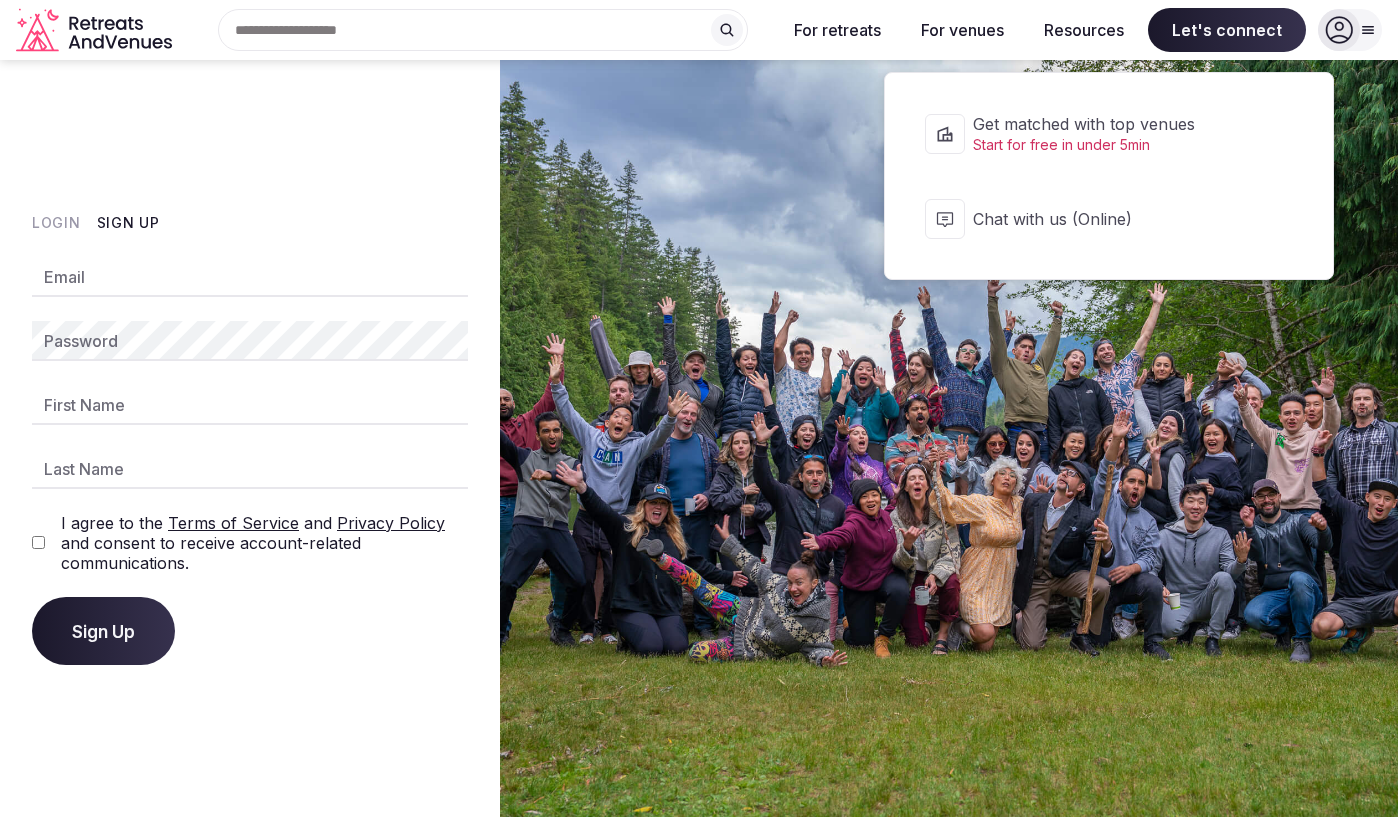 click on "Let's connect" at bounding box center (1227, 30) 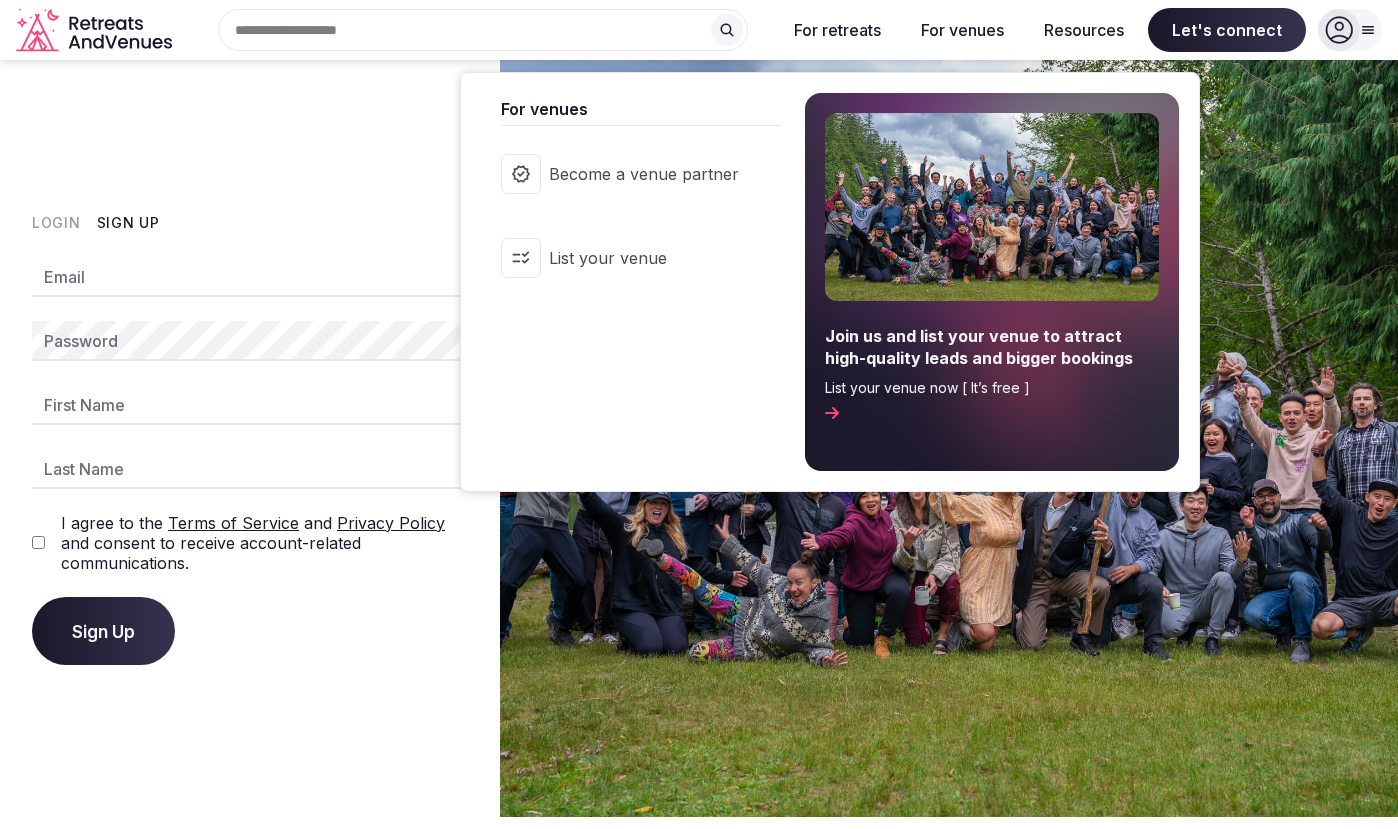 click 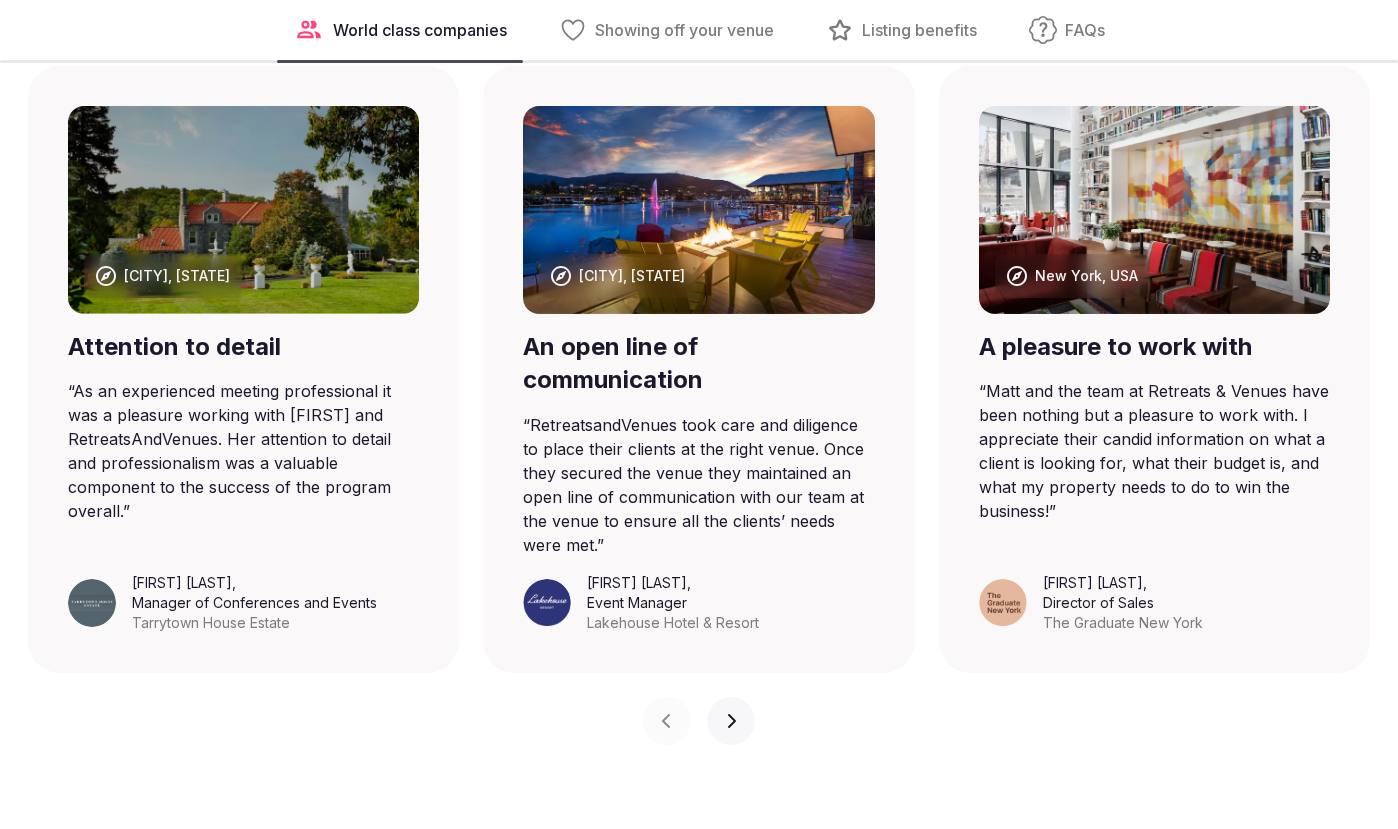 scroll, scrollTop: 1567, scrollLeft: 0, axis: vertical 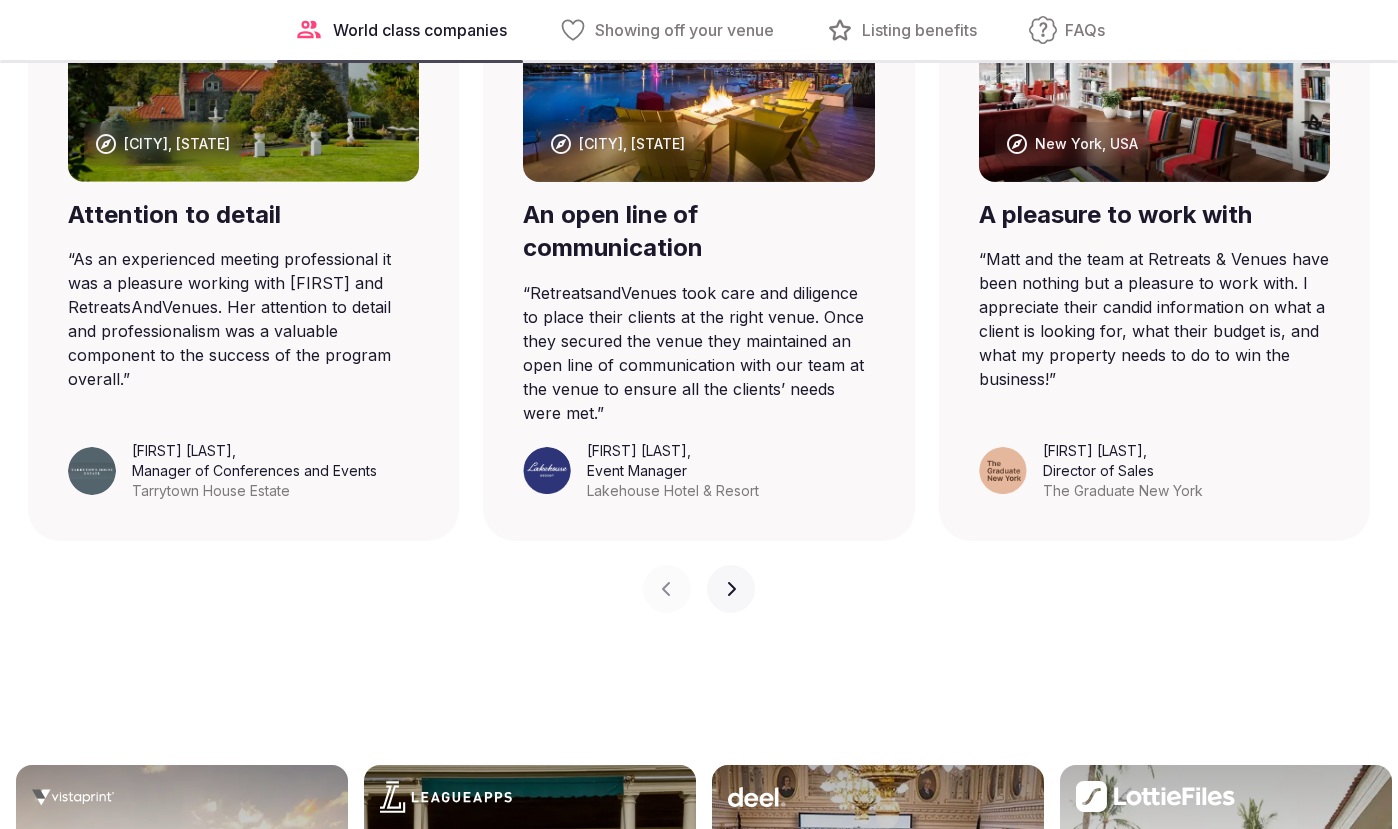 click on "Showing off your venue" at bounding box center [666, 30] 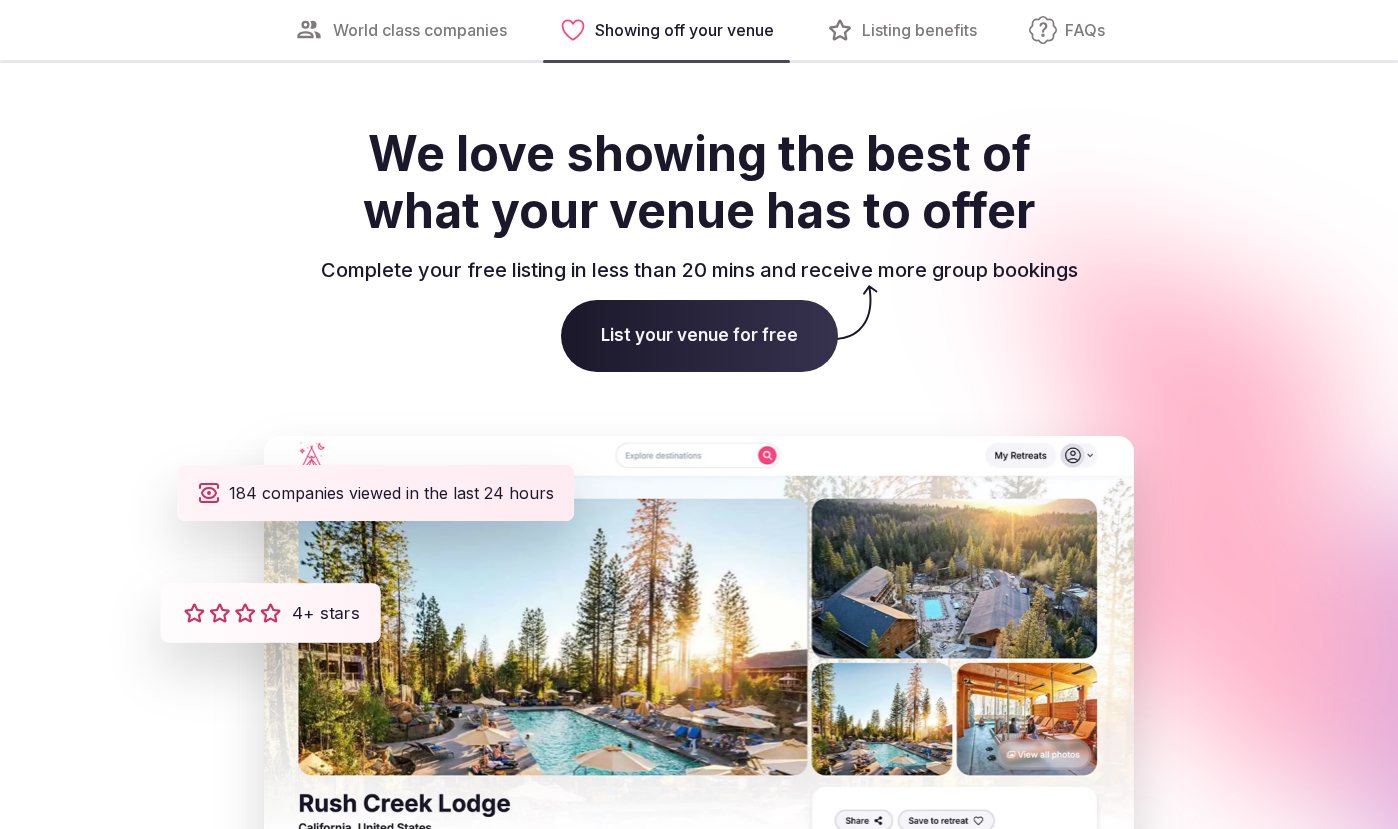 click on "Listing benefits" at bounding box center [901, 30] 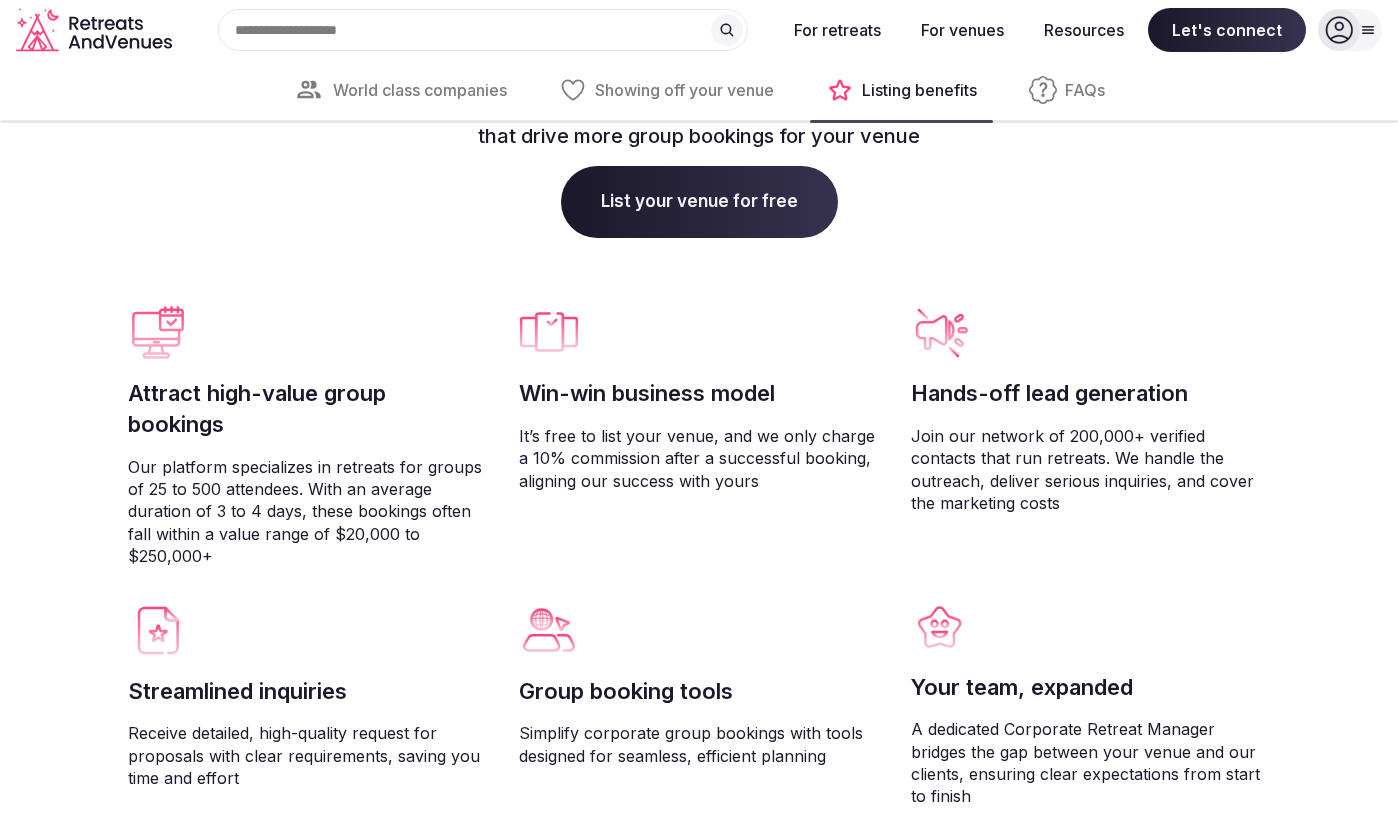 scroll, scrollTop: 4893, scrollLeft: 0, axis: vertical 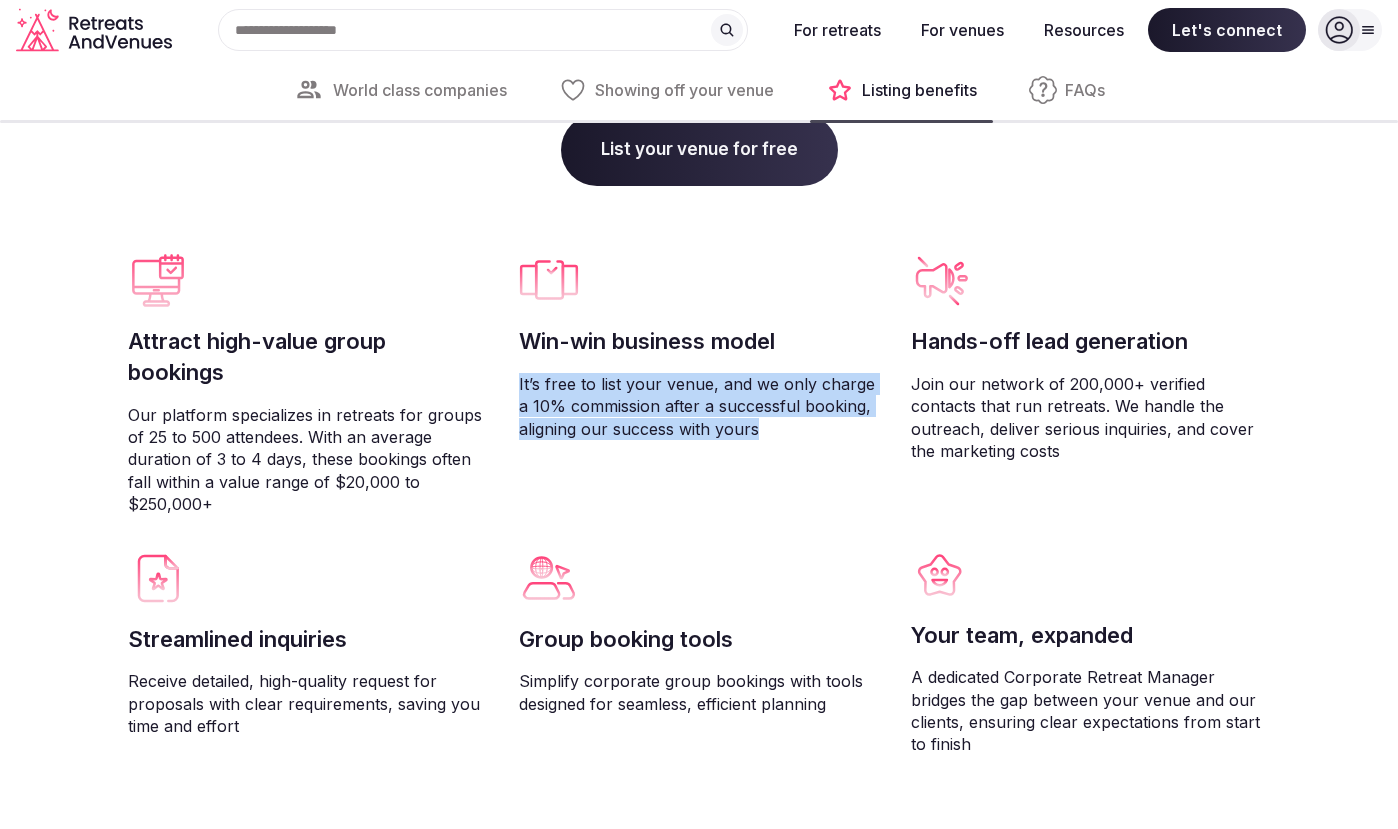 drag, startPoint x: 784, startPoint y: 426, endPoint x: 514, endPoint y: 381, distance: 273.7243 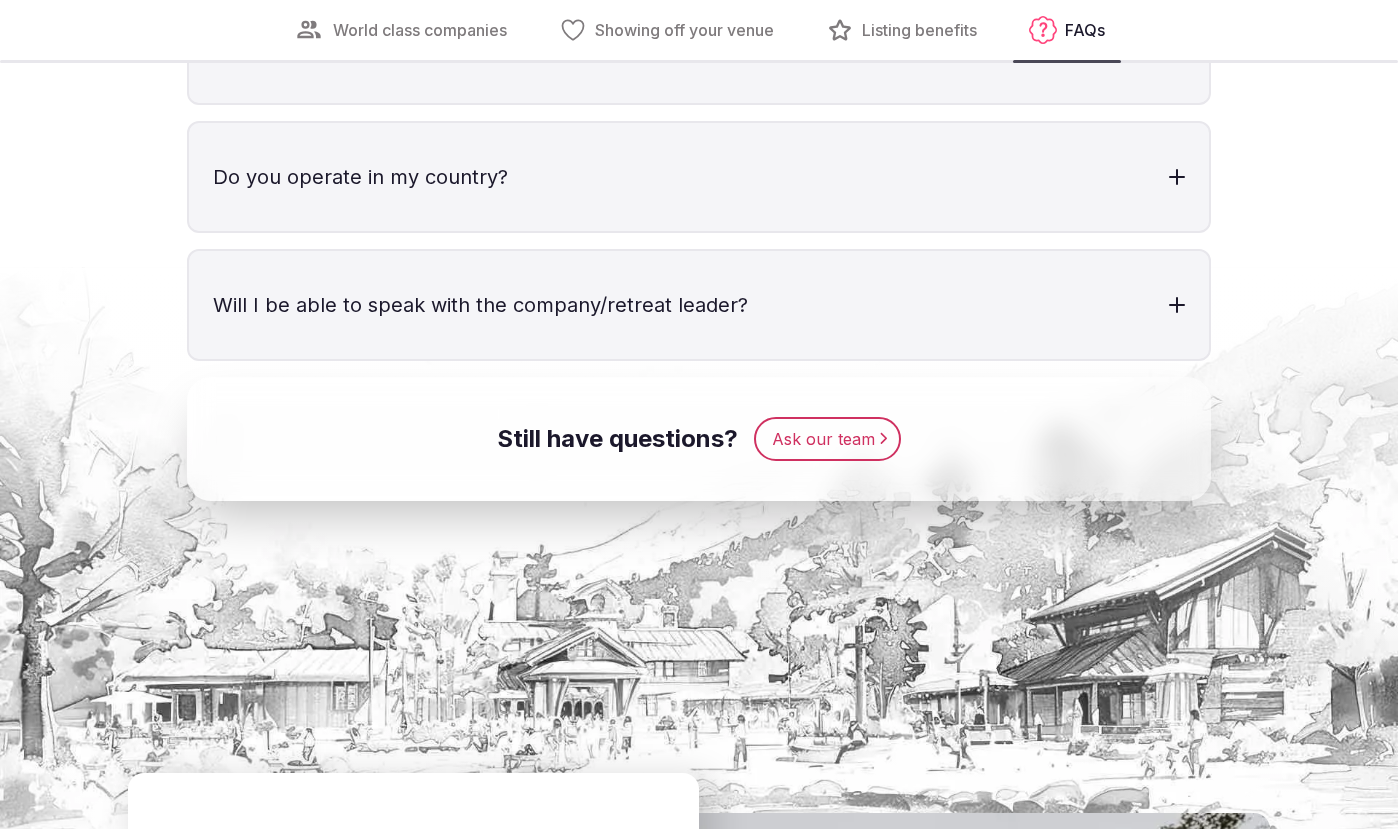 scroll, scrollTop: 7122, scrollLeft: 0, axis: vertical 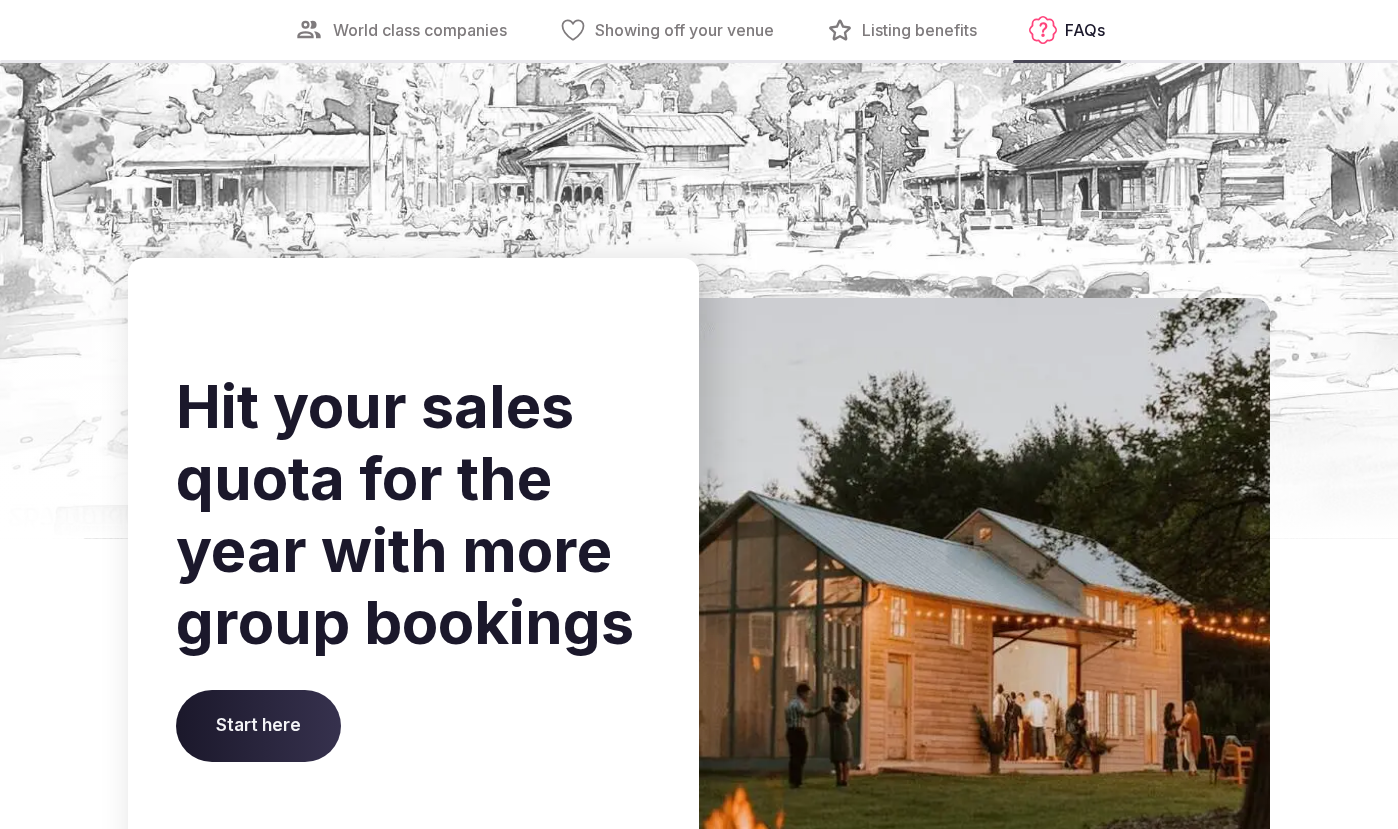 click on "World class companies" at bounding box center (400, 30) 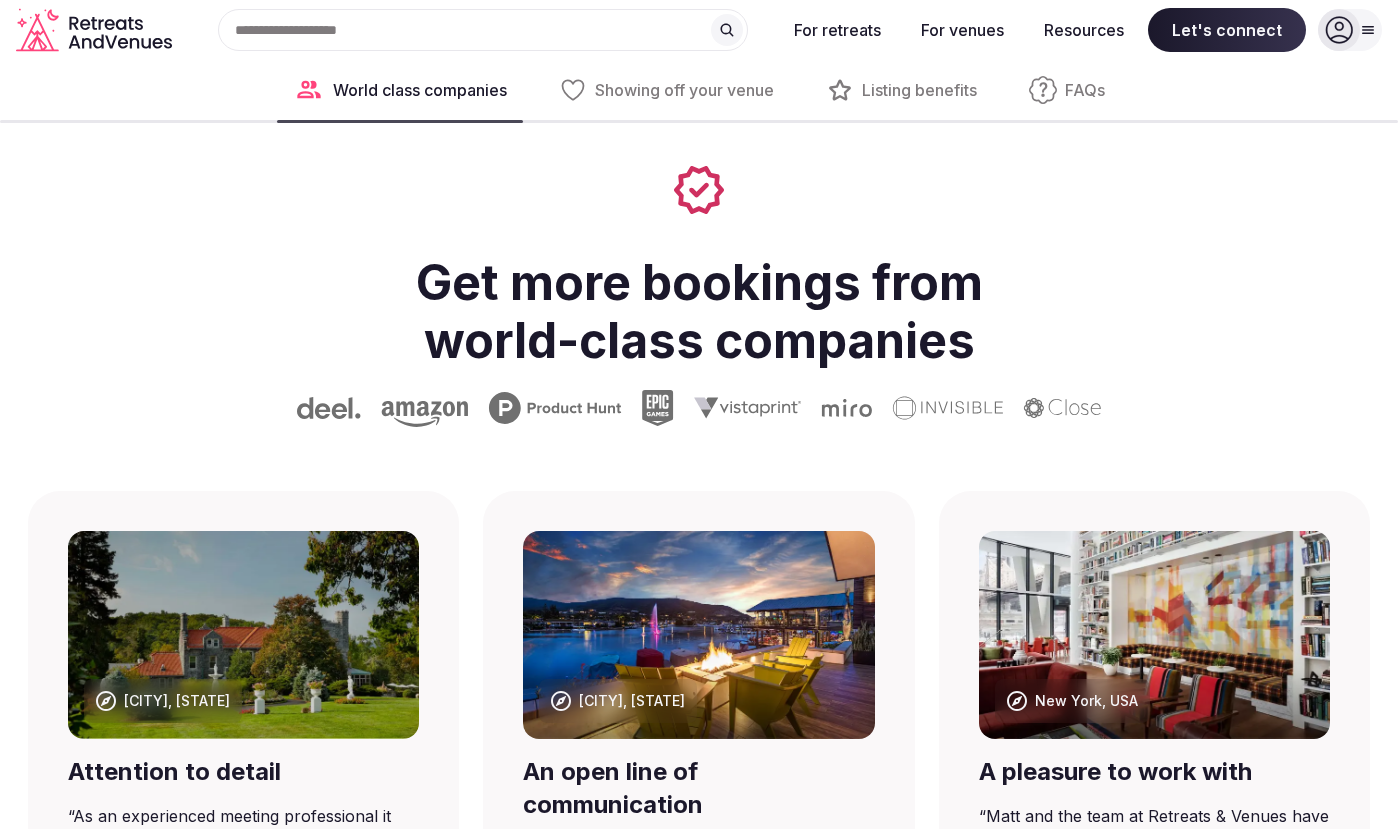 scroll, scrollTop: 1004, scrollLeft: 0, axis: vertical 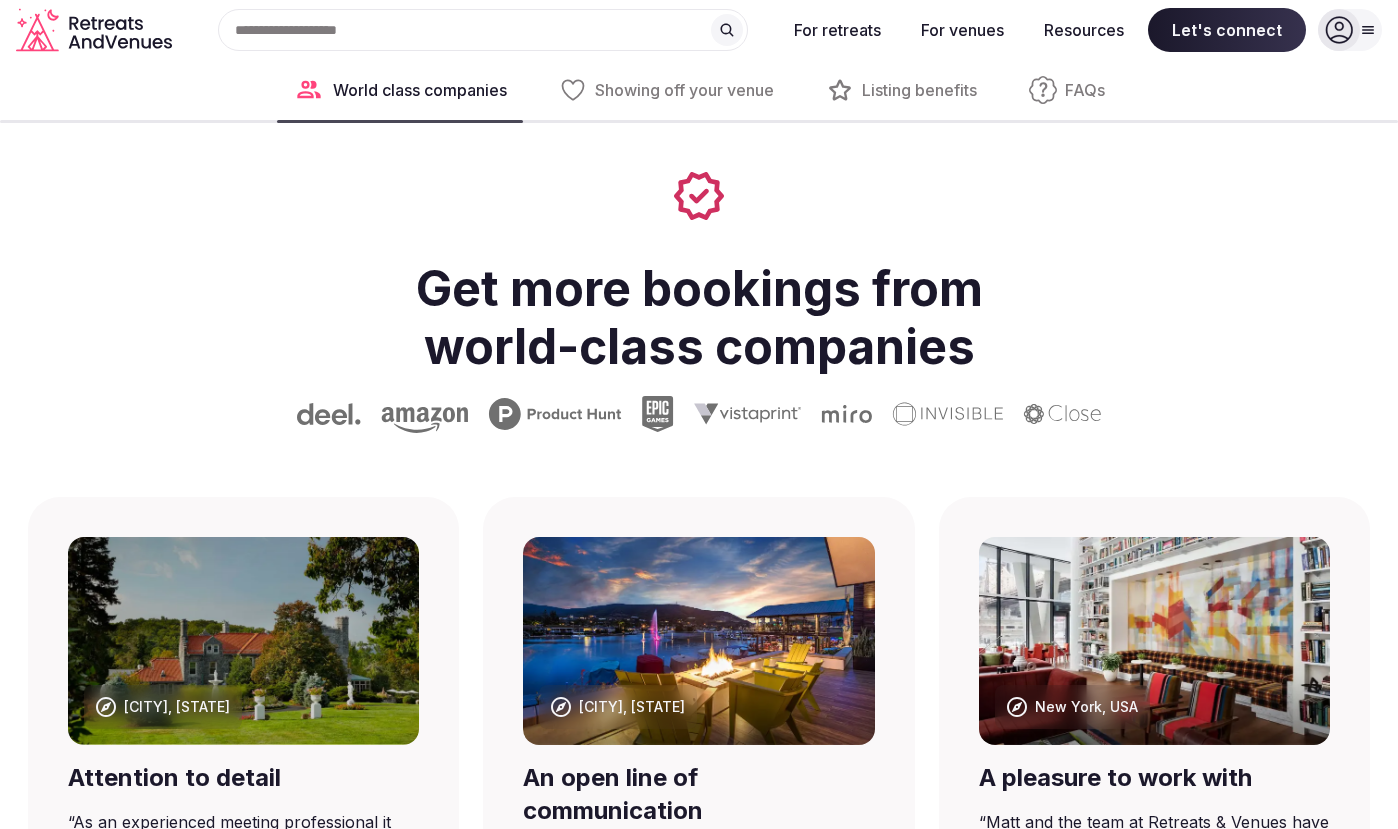 click on "FAQs" at bounding box center [1085, 90] 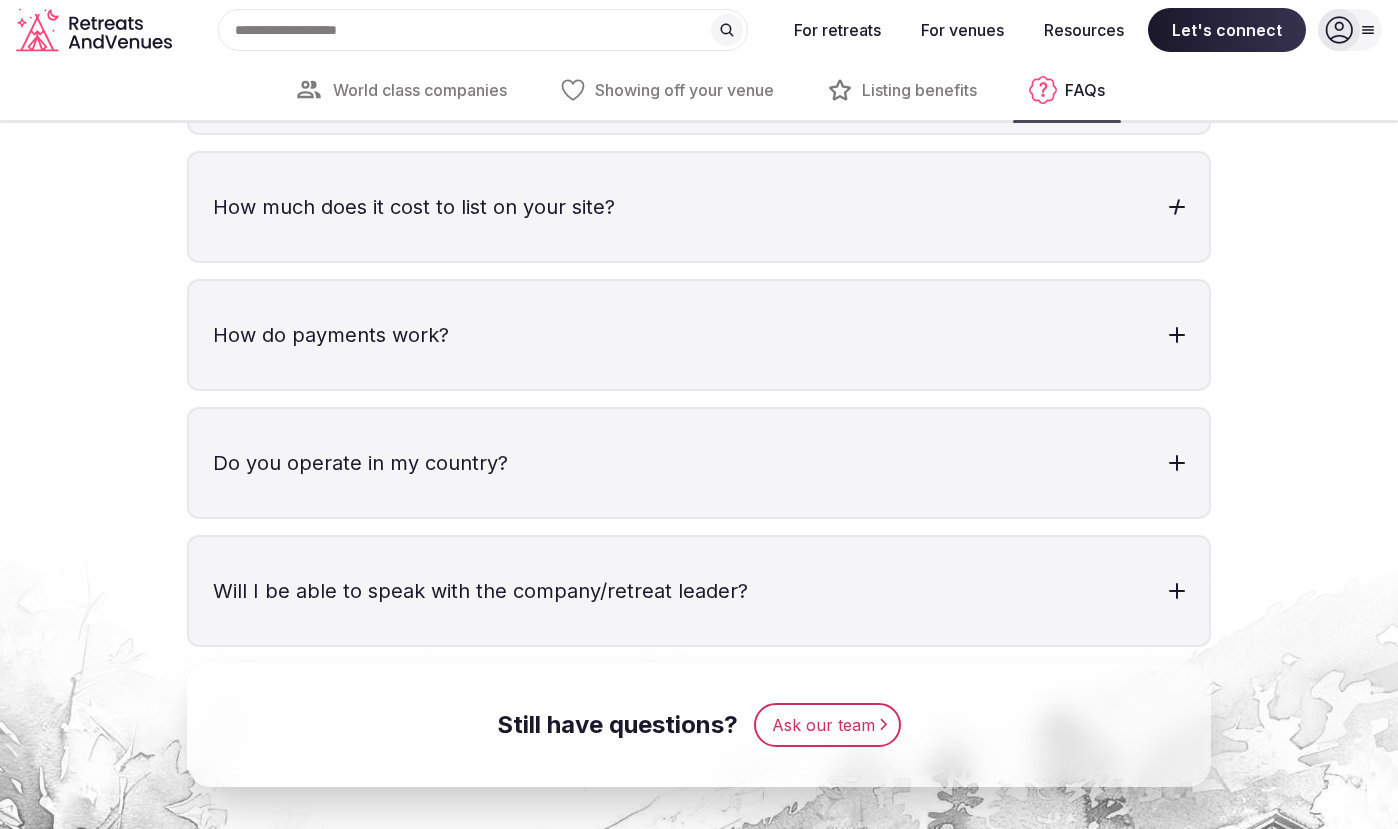 scroll, scrollTop: 6024, scrollLeft: 0, axis: vertical 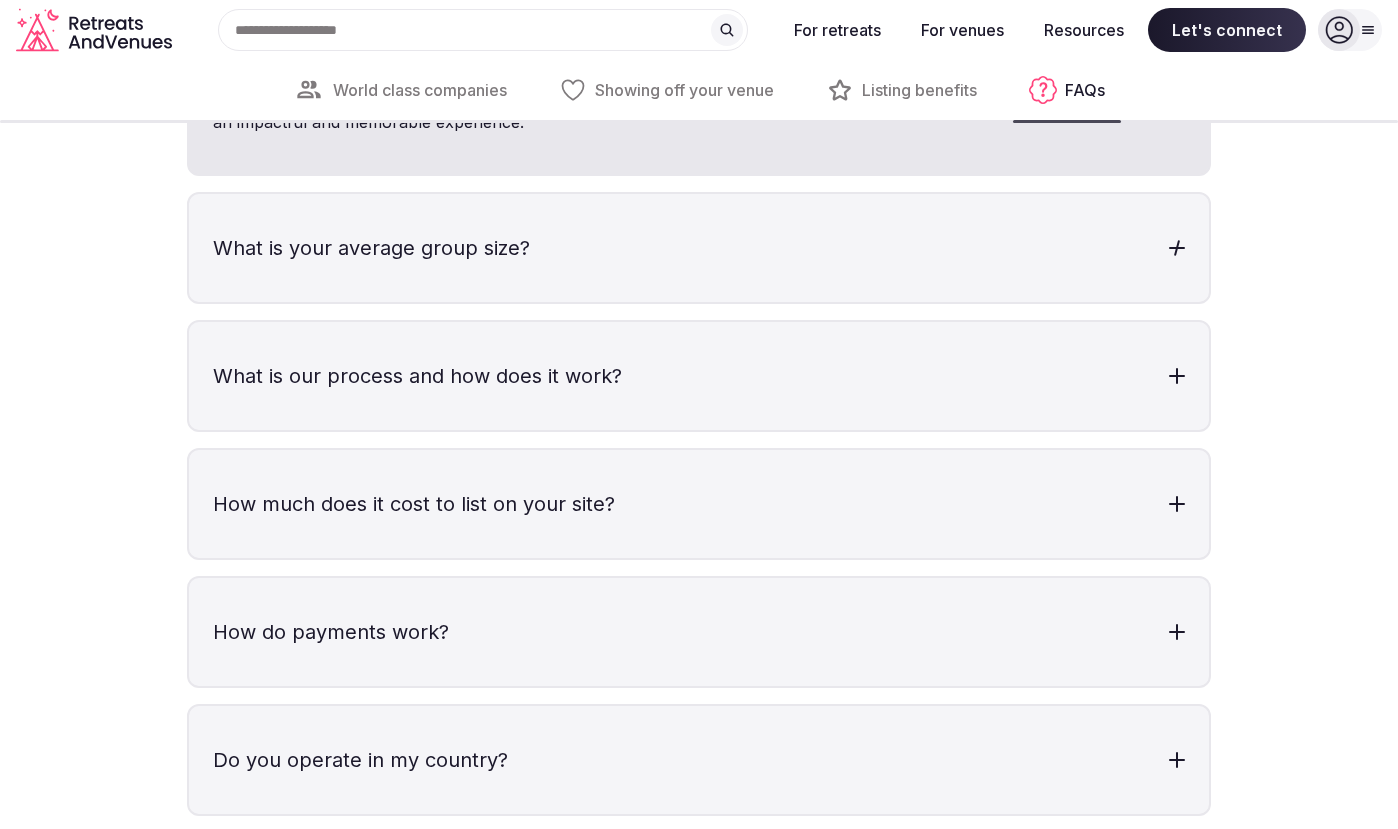 click on "What is your average group size?" at bounding box center (699, 248) 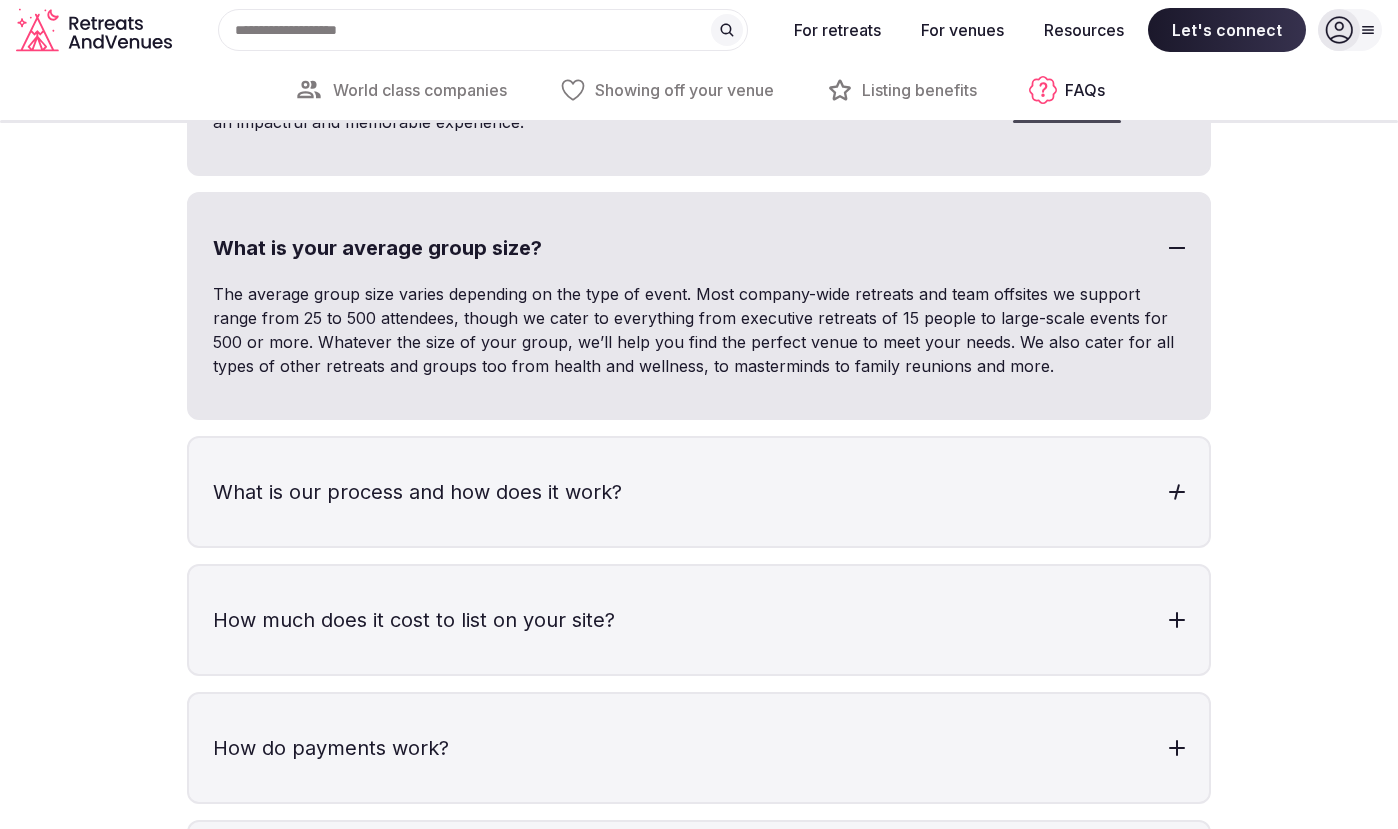 click on "What is our process and how does it work?" at bounding box center [699, 492] 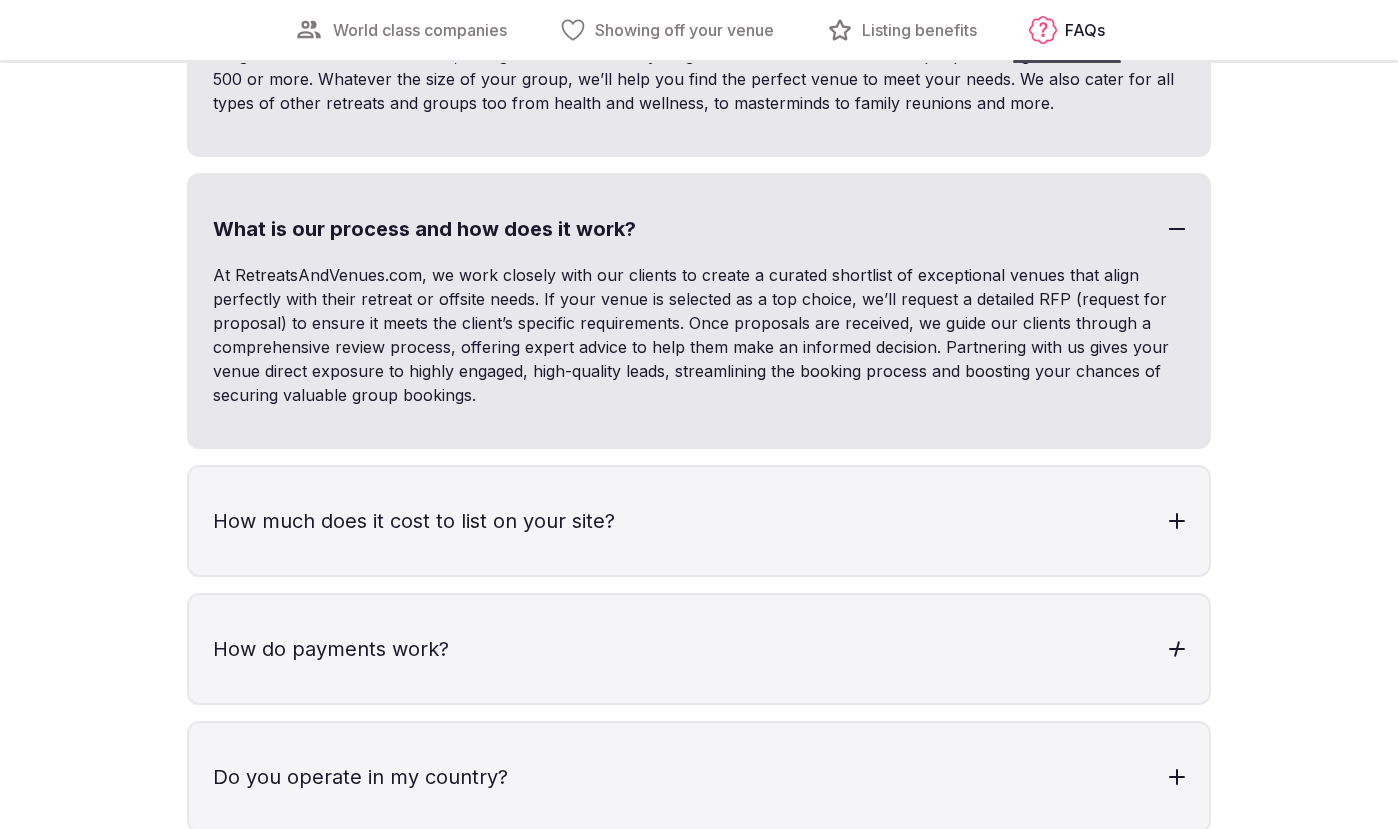 scroll, scrollTop: 6580, scrollLeft: 0, axis: vertical 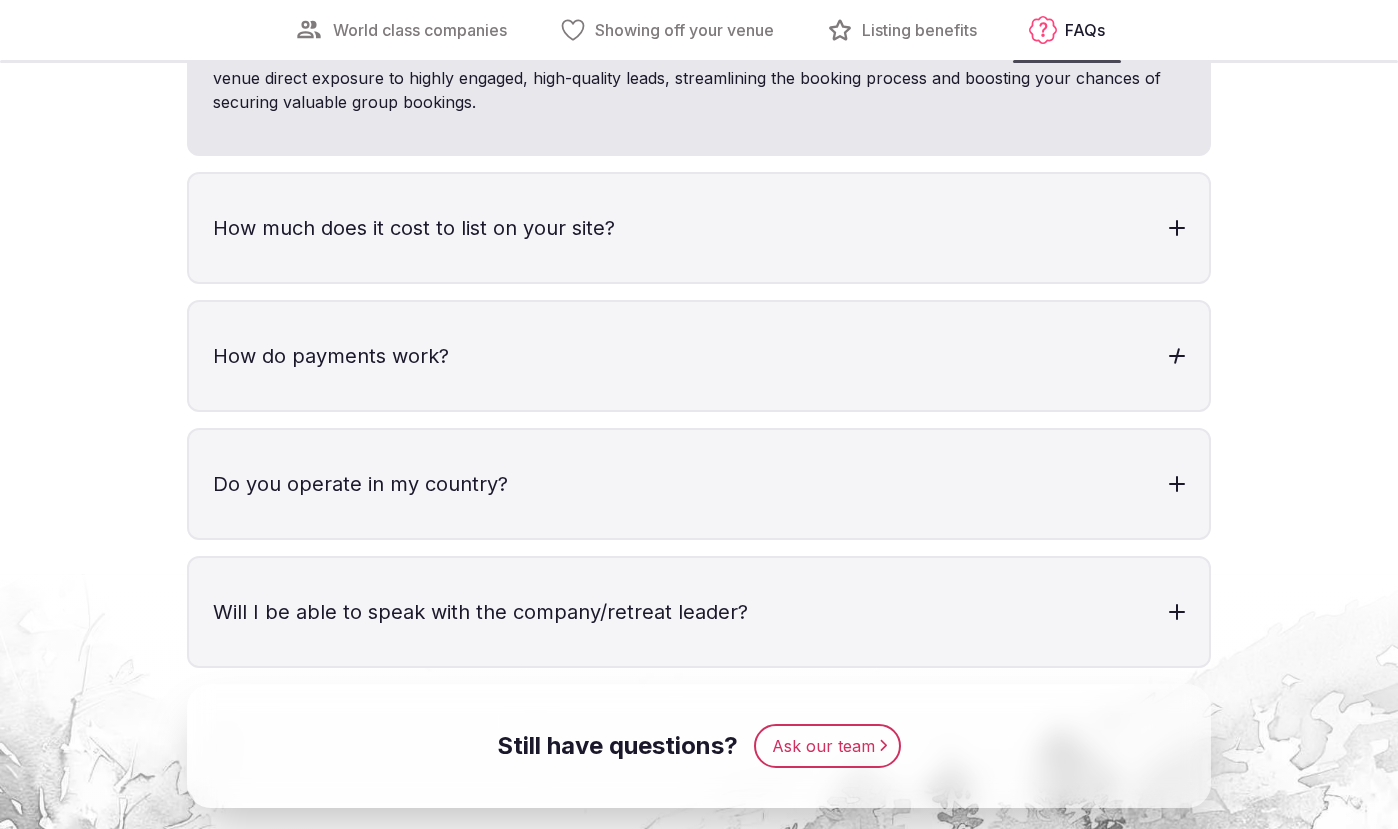 click on "How do payments work?" at bounding box center [699, 356] 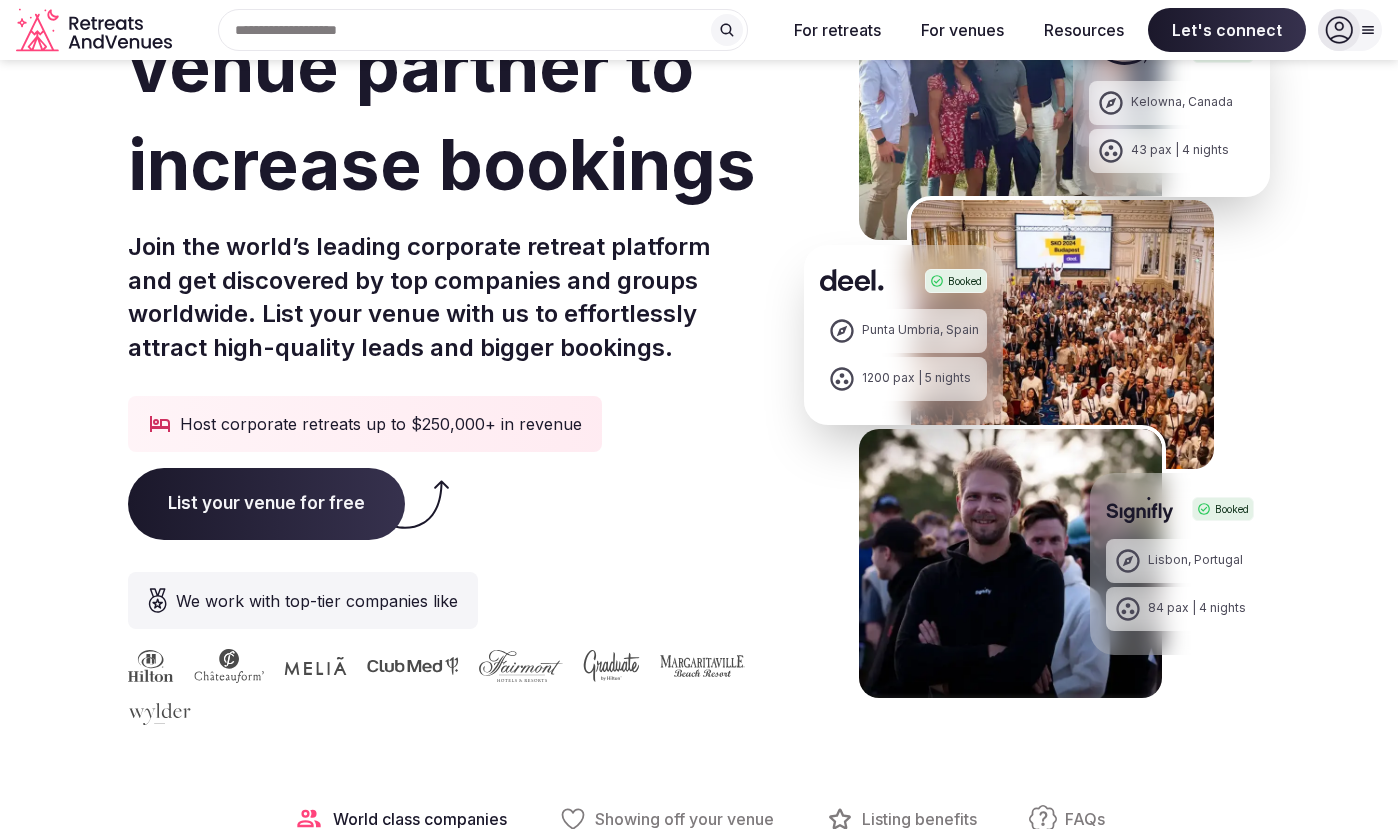 scroll, scrollTop: 0, scrollLeft: 0, axis: both 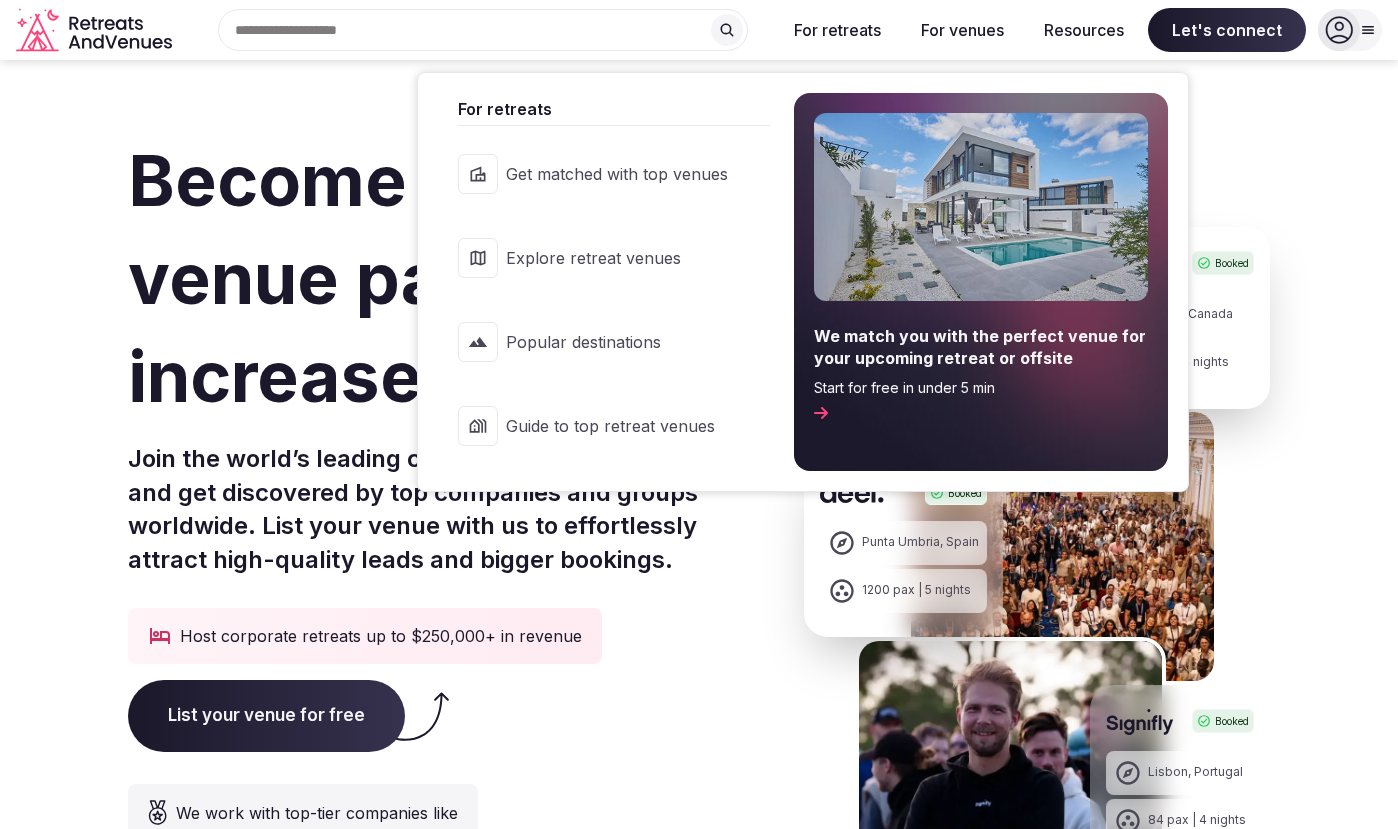 click on "Explore retreat venues" at bounding box center (604, 258) 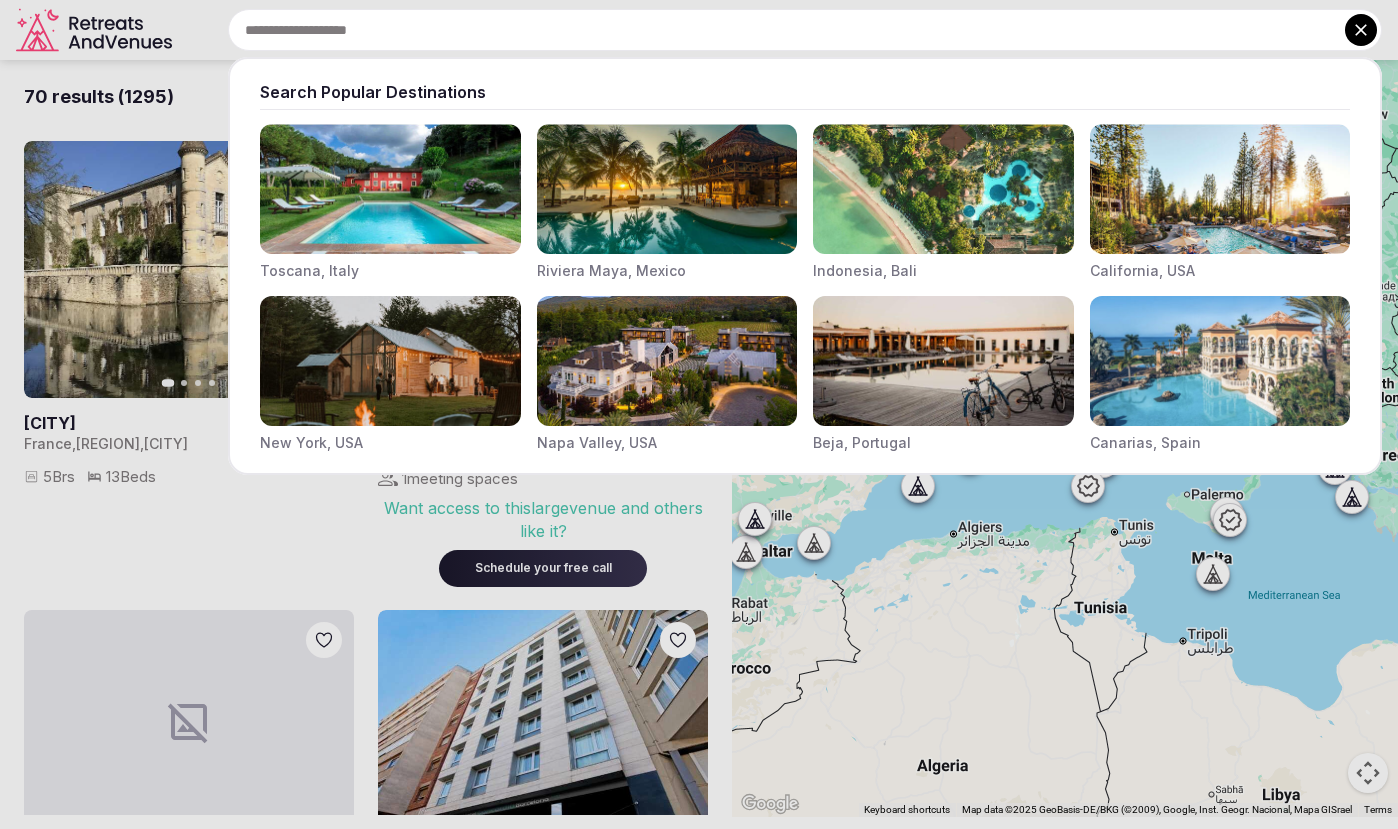 click at bounding box center [805, 30] 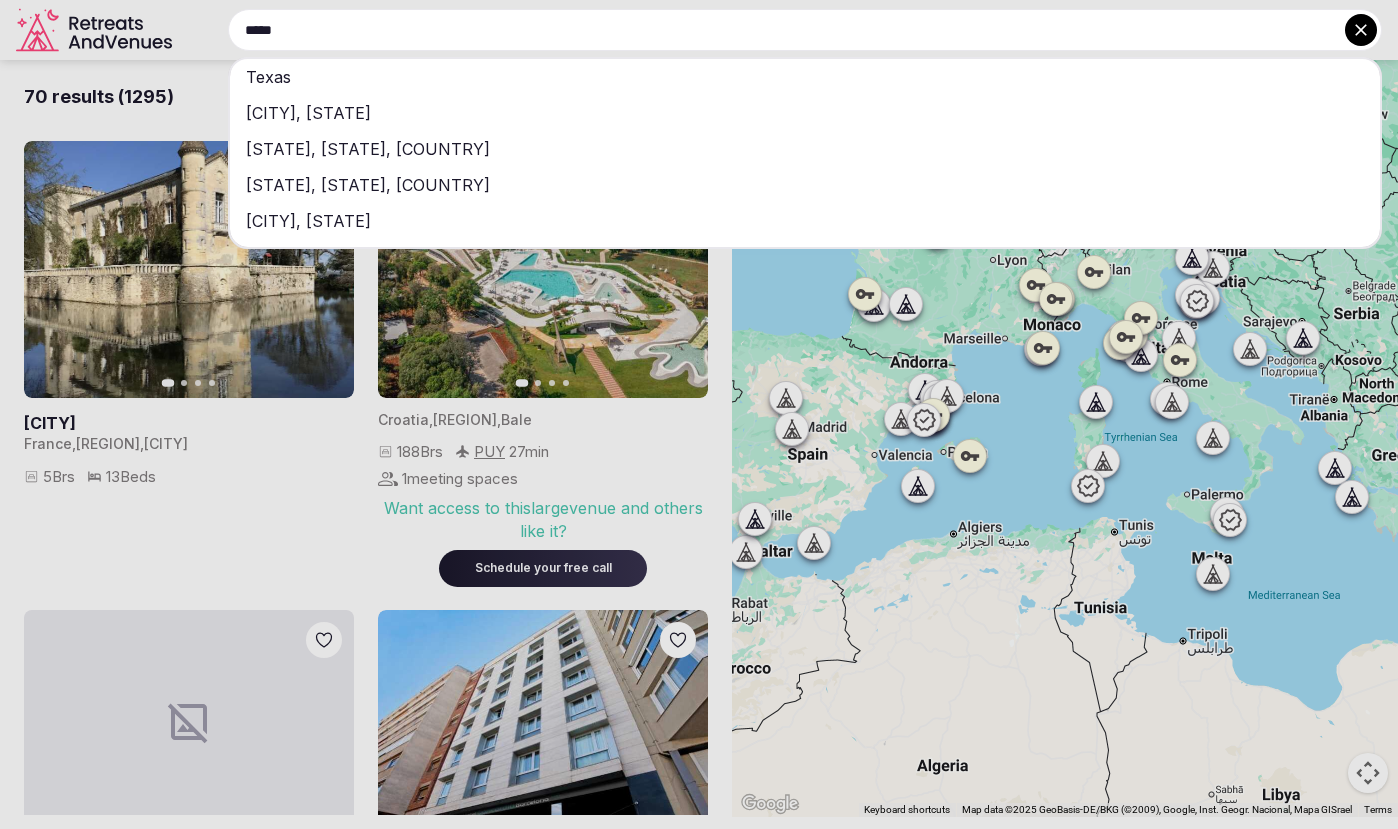 type on "*****" 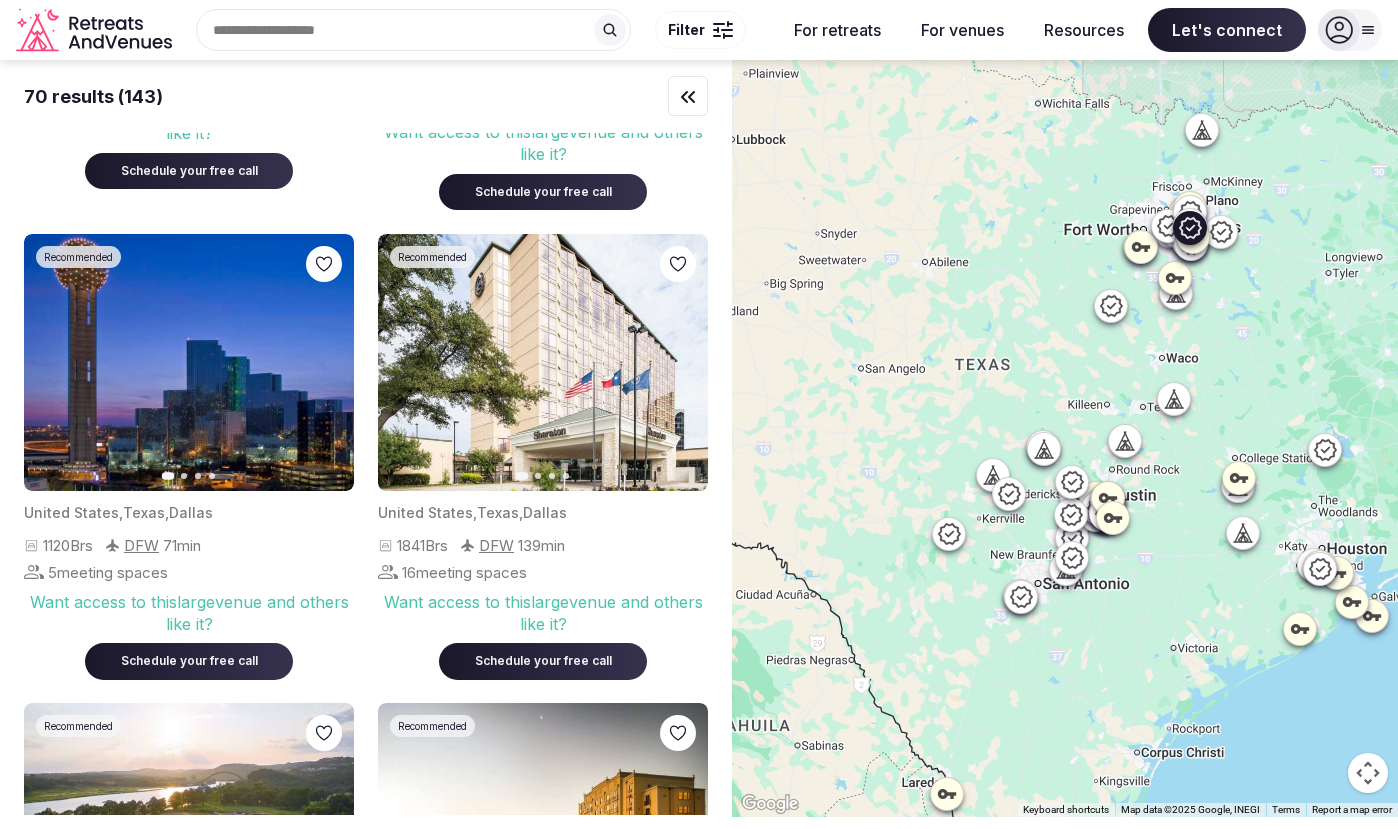 scroll, scrollTop: 4332, scrollLeft: 0, axis: vertical 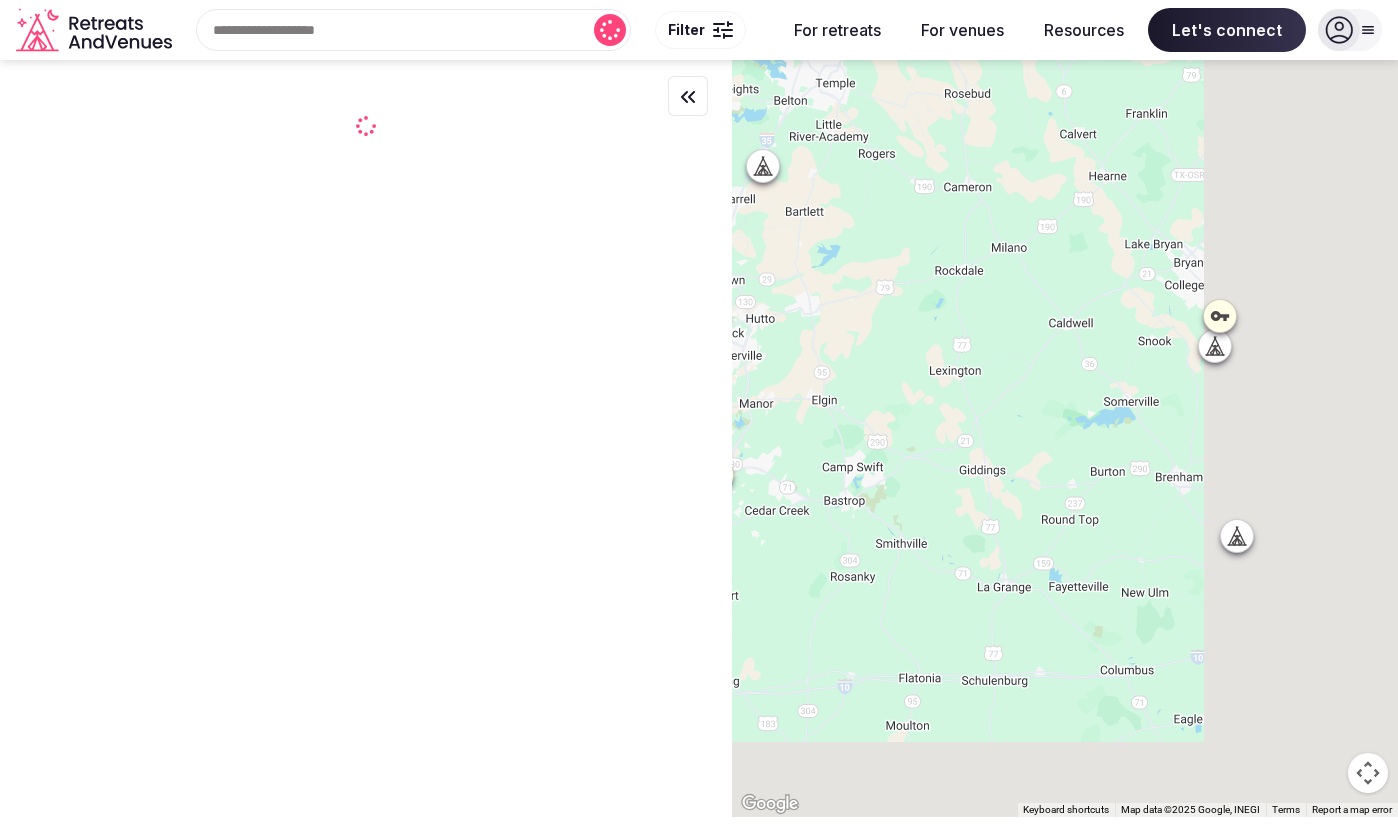 drag, startPoint x: 1088, startPoint y: 455, endPoint x: 1012, endPoint y: 281, distance: 189.87364 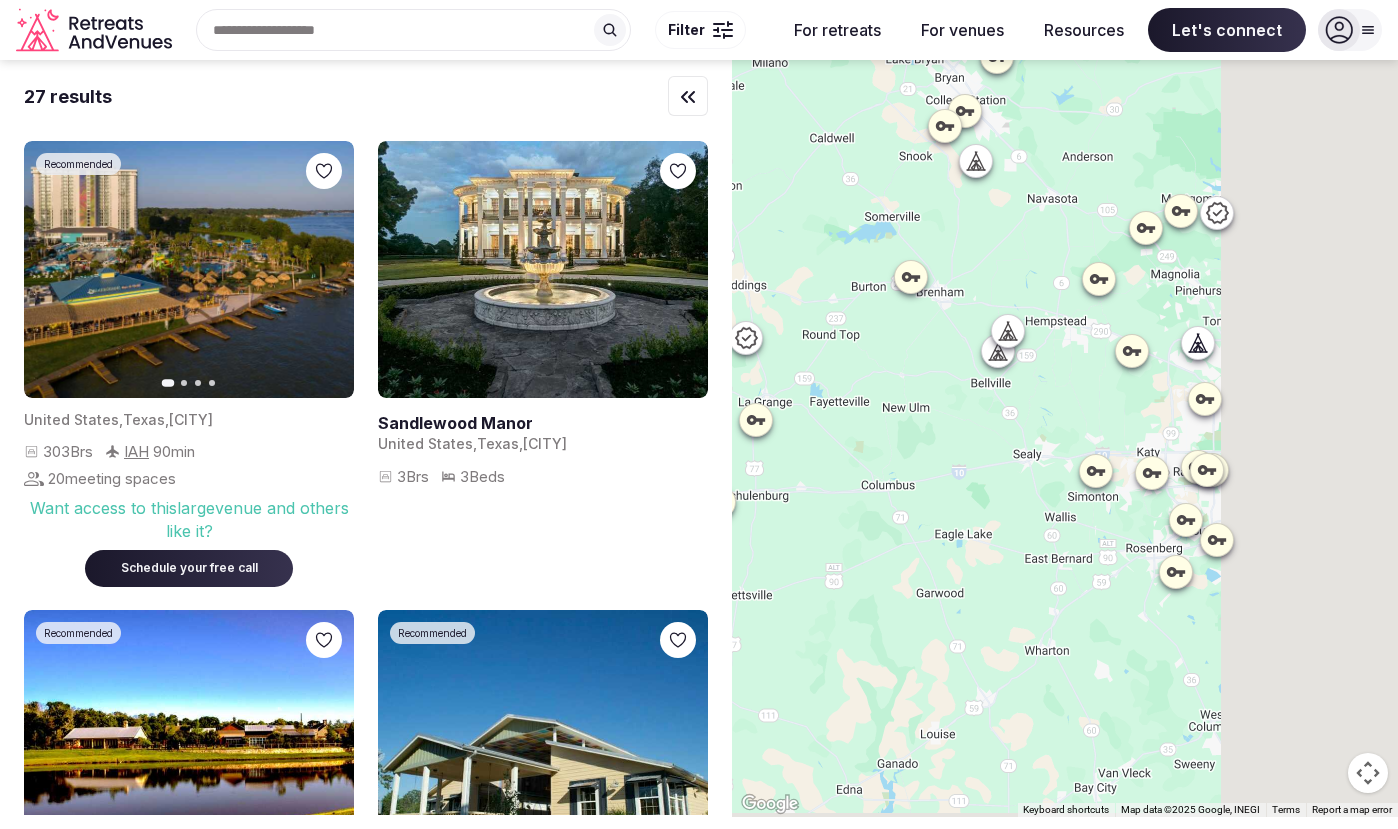 drag, startPoint x: 1138, startPoint y: 577, endPoint x: 940, endPoint y: 503, distance: 211.37643 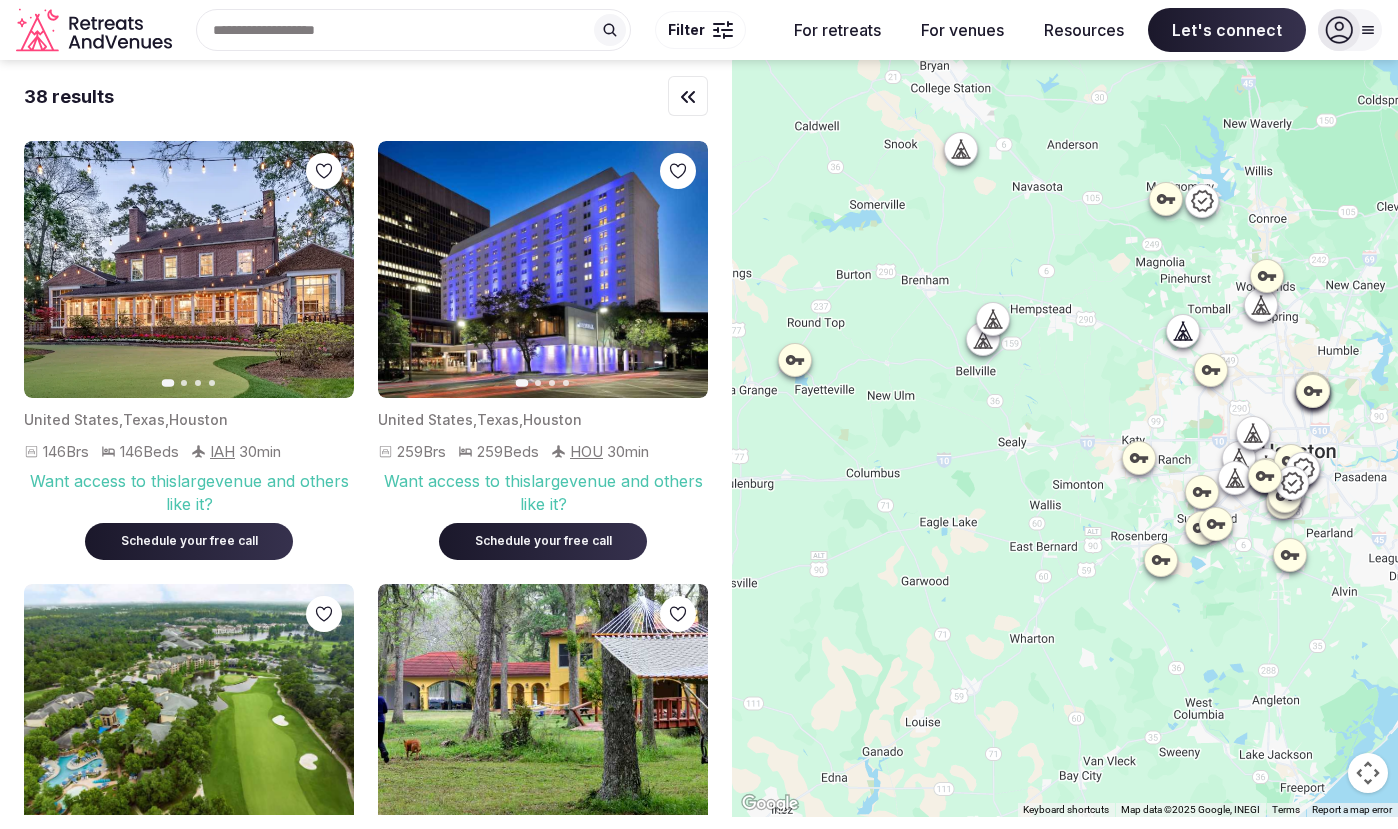 click 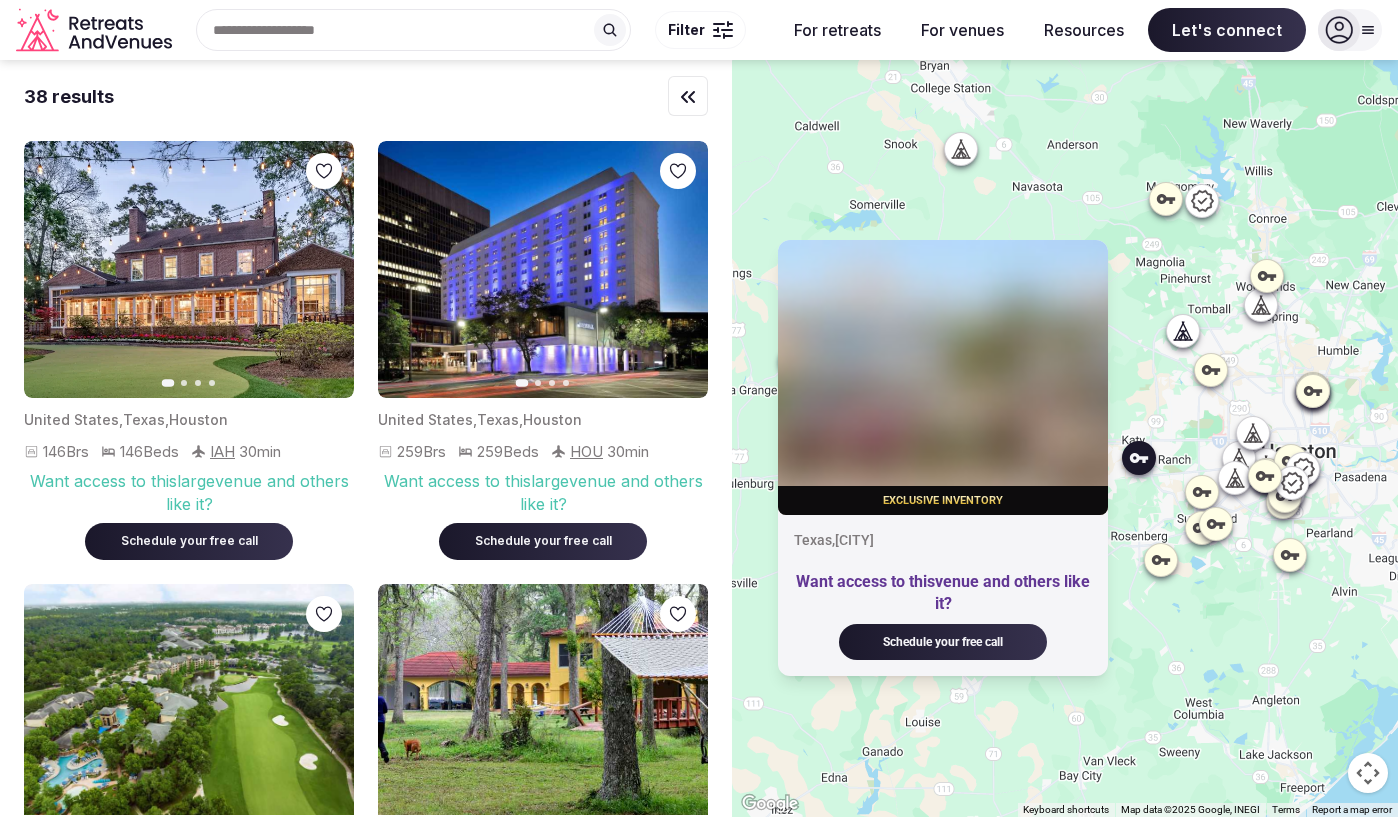 click on "Exclusive inventory Texas , [CITY] Want access to this venue and others like it? Schedule your free call" at bounding box center (1065, 438) 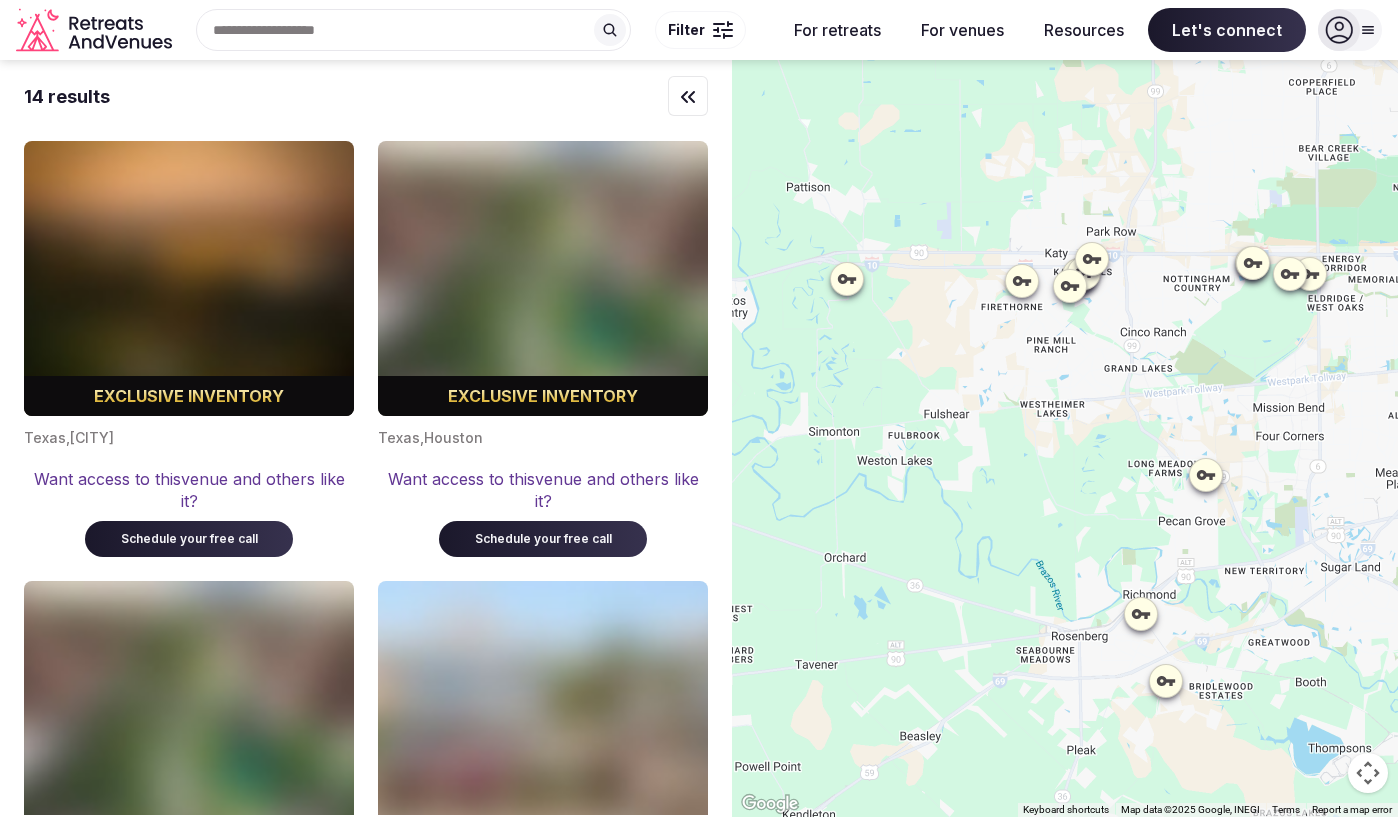 drag, startPoint x: 1137, startPoint y: 560, endPoint x: 1046, endPoint y: 505, distance: 106.32967 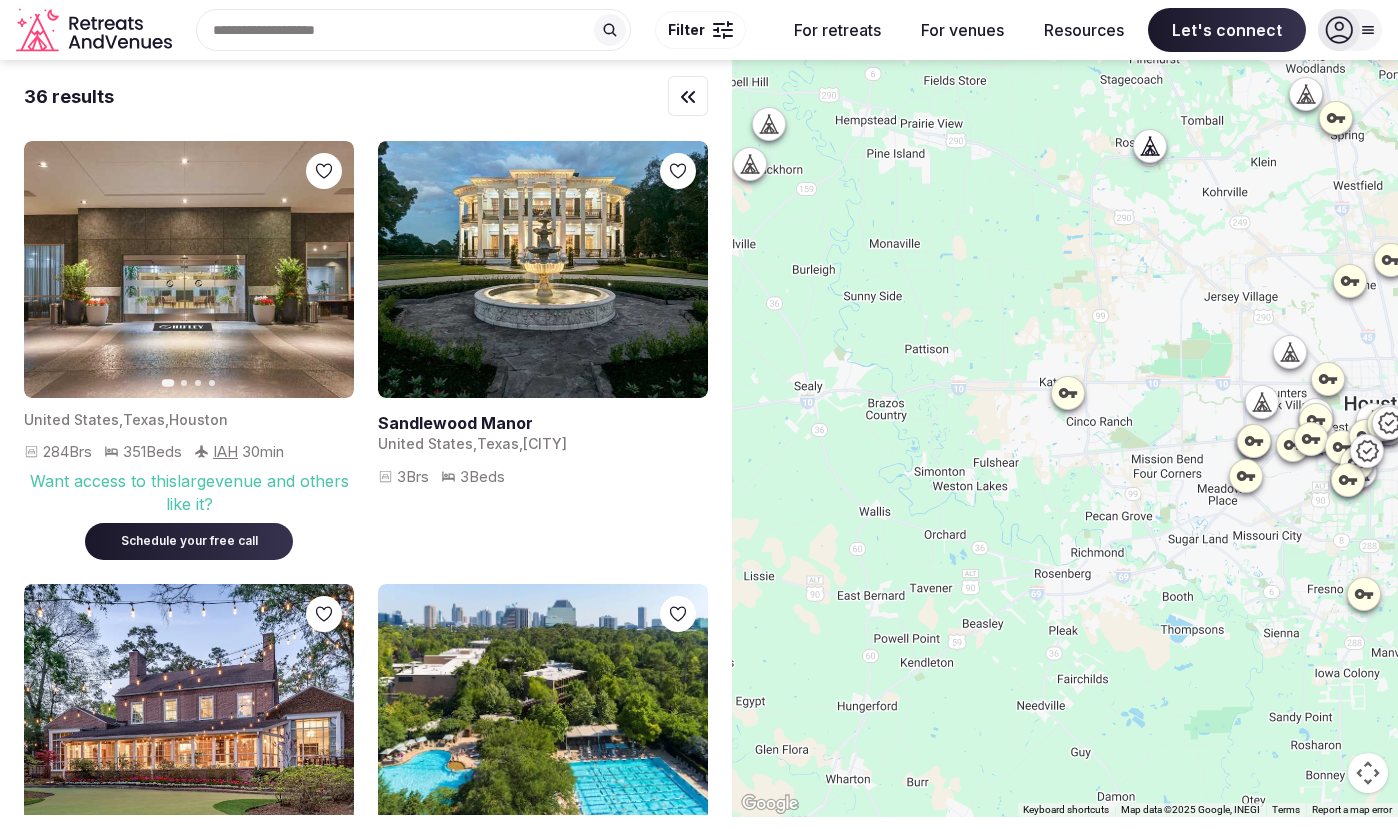 click 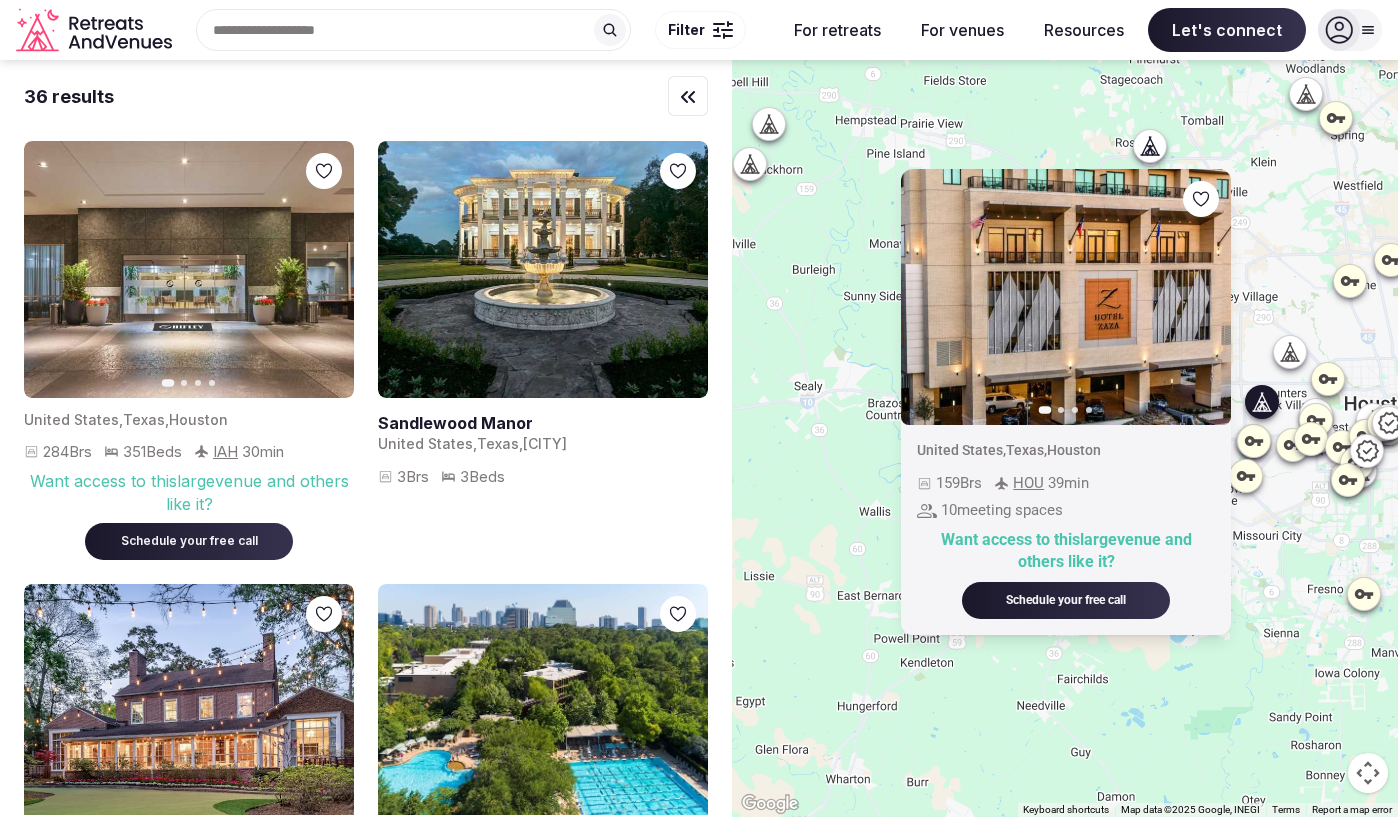 click 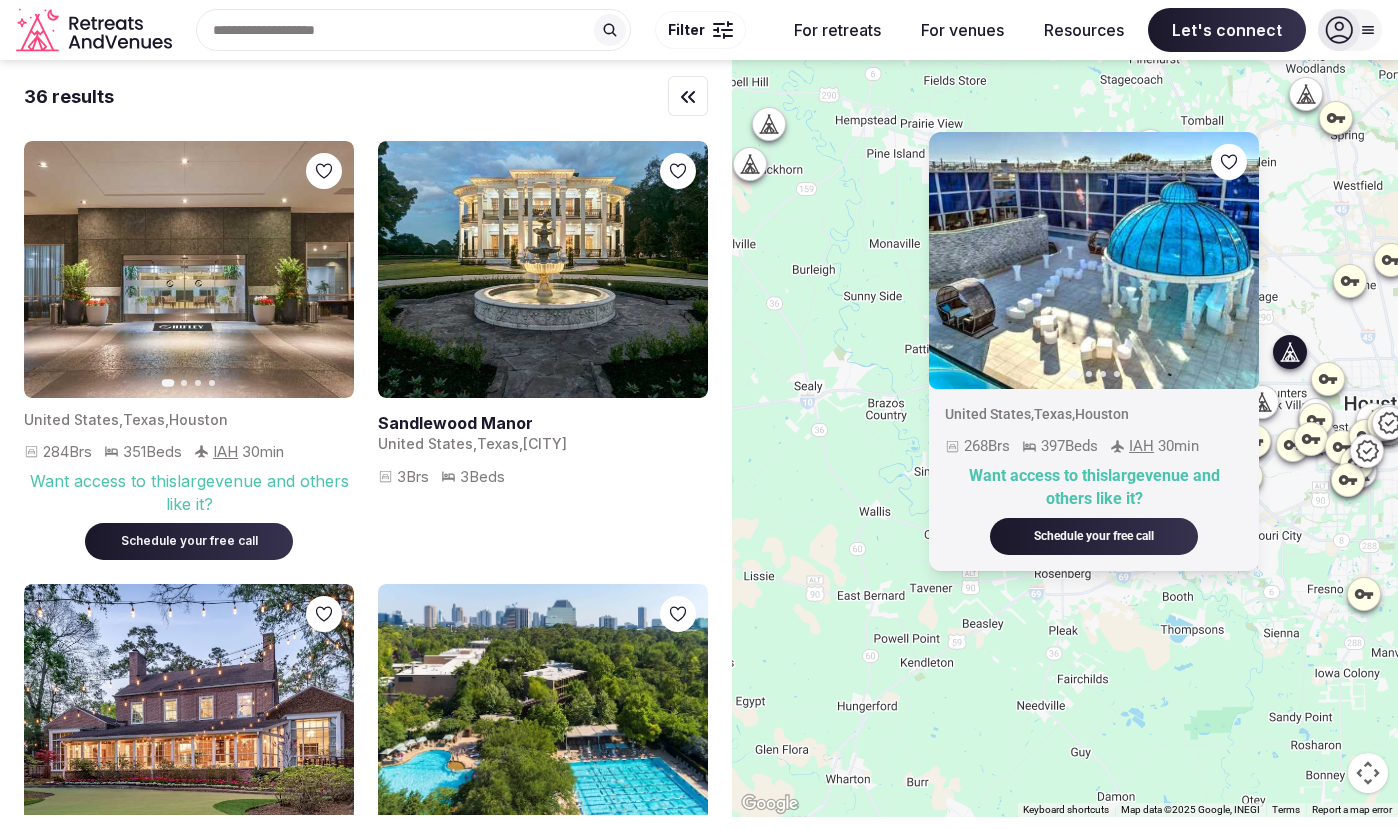click on "Previous slide Next slide United States , [STATE] , [CITY] 268 Brs 397 Beds IAH 30 min Want access to this large venue and others like it? Schedule your free call" at bounding box center (1065, 438) 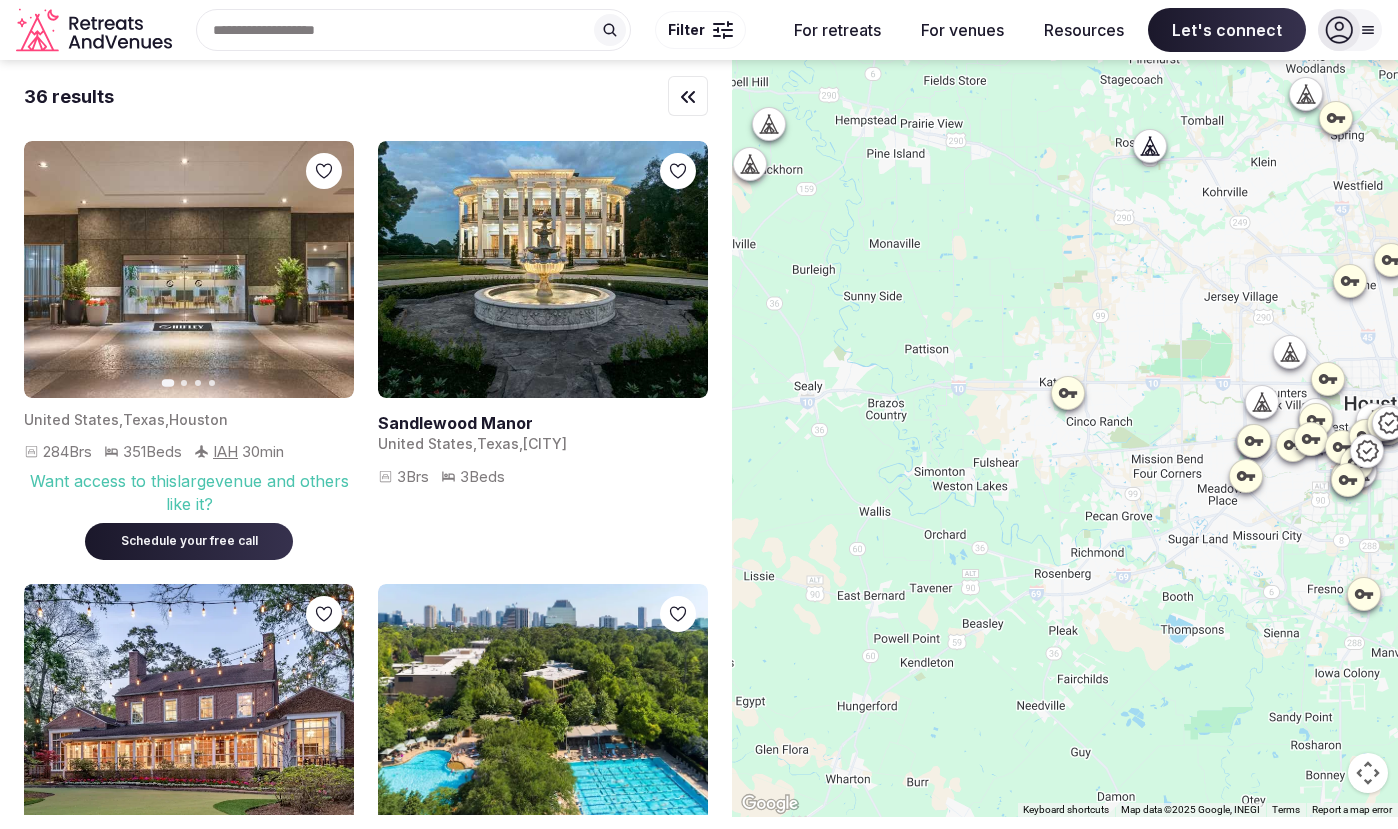 click 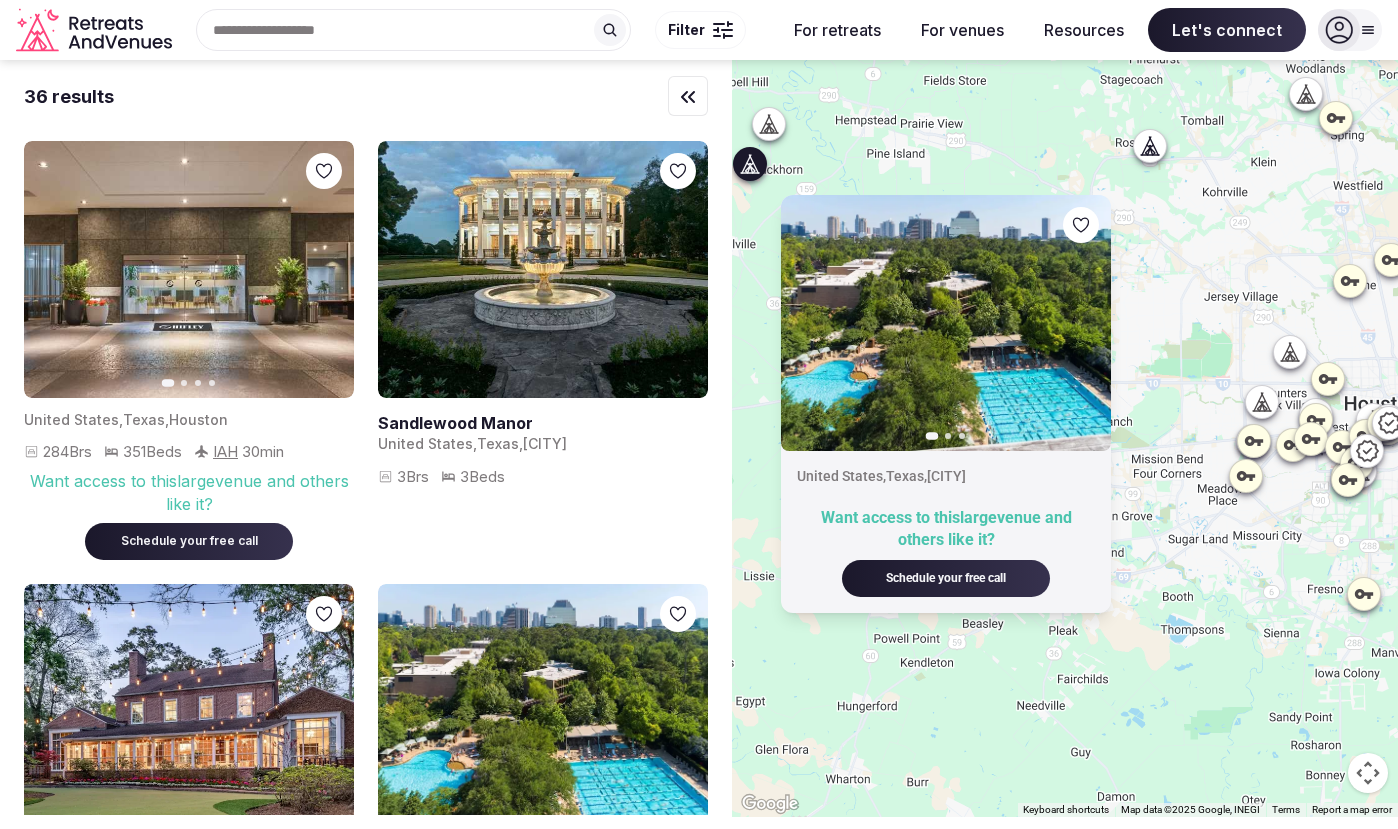 click 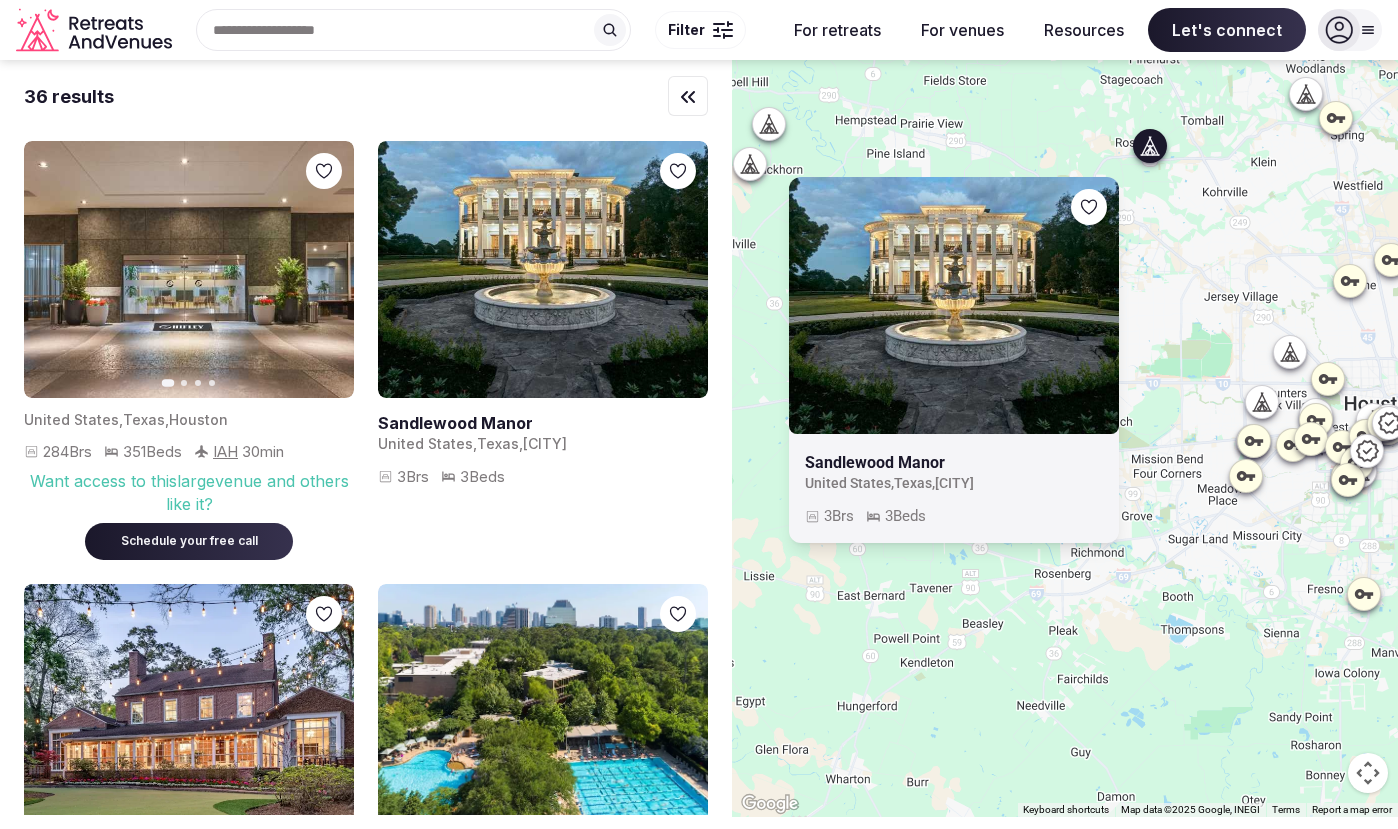 click 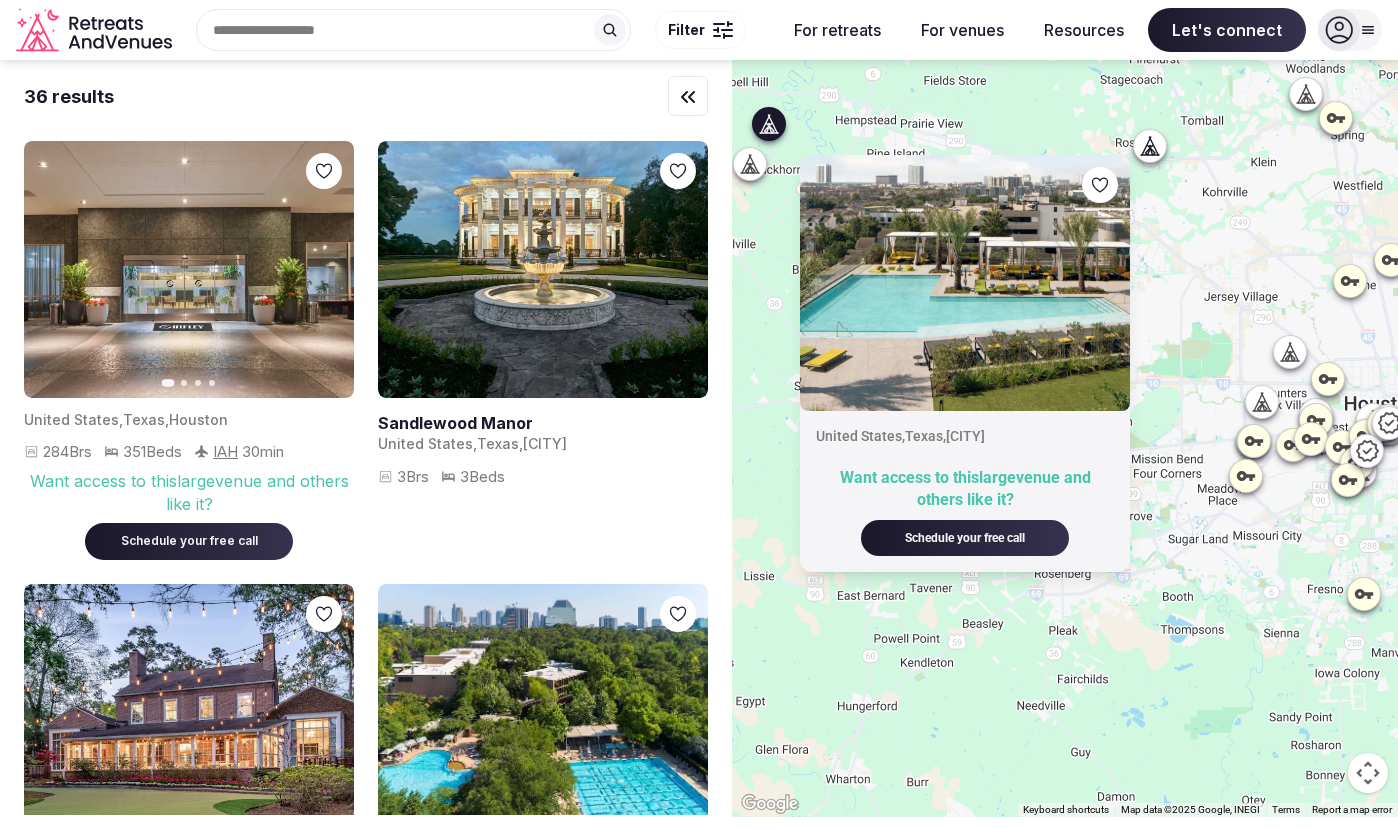 click on "United States , [STATE] , [CITY]" at bounding box center [1065, 438] 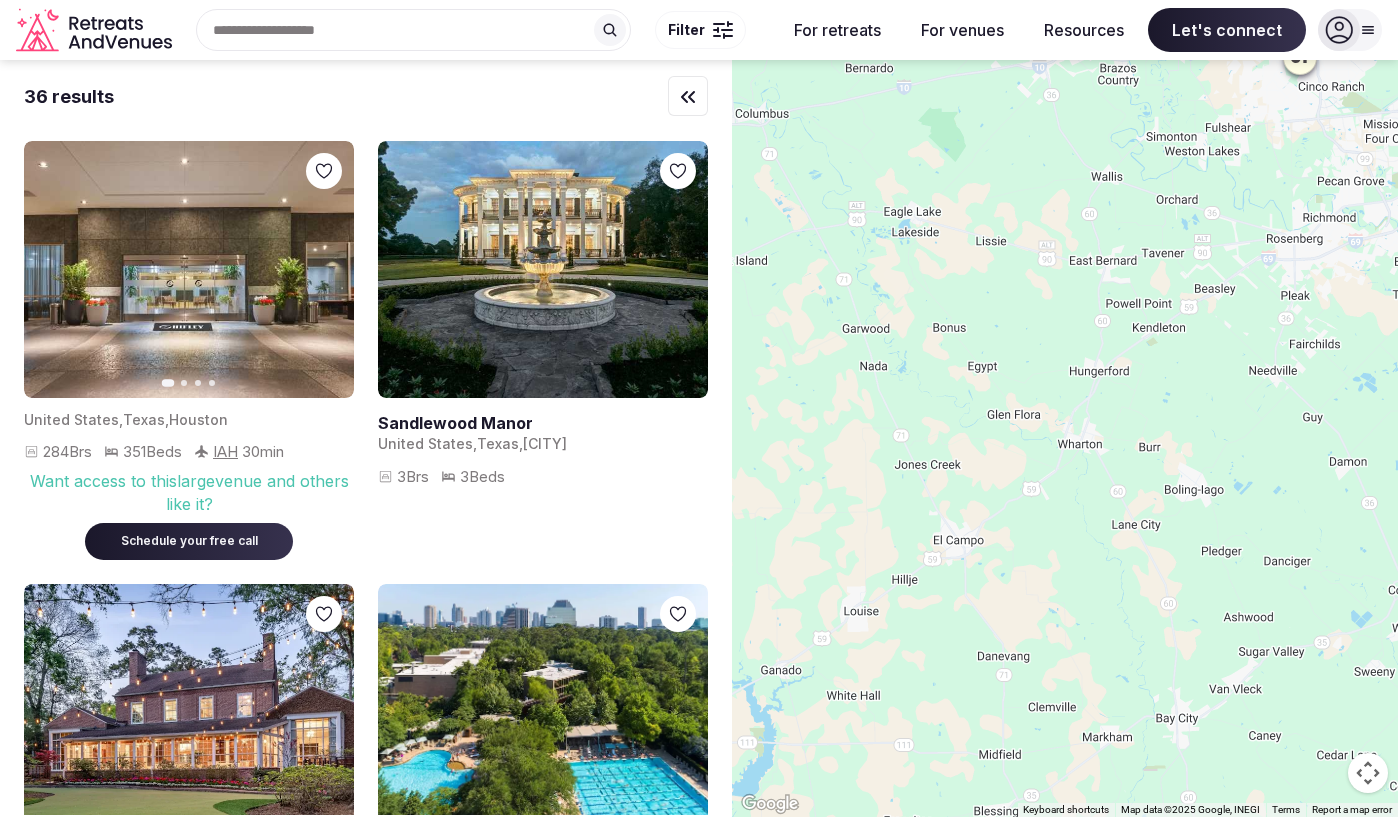 drag, startPoint x: 798, startPoint y: 660, endPoint x: 1031, endPoint y: 325, distance: 408.06128 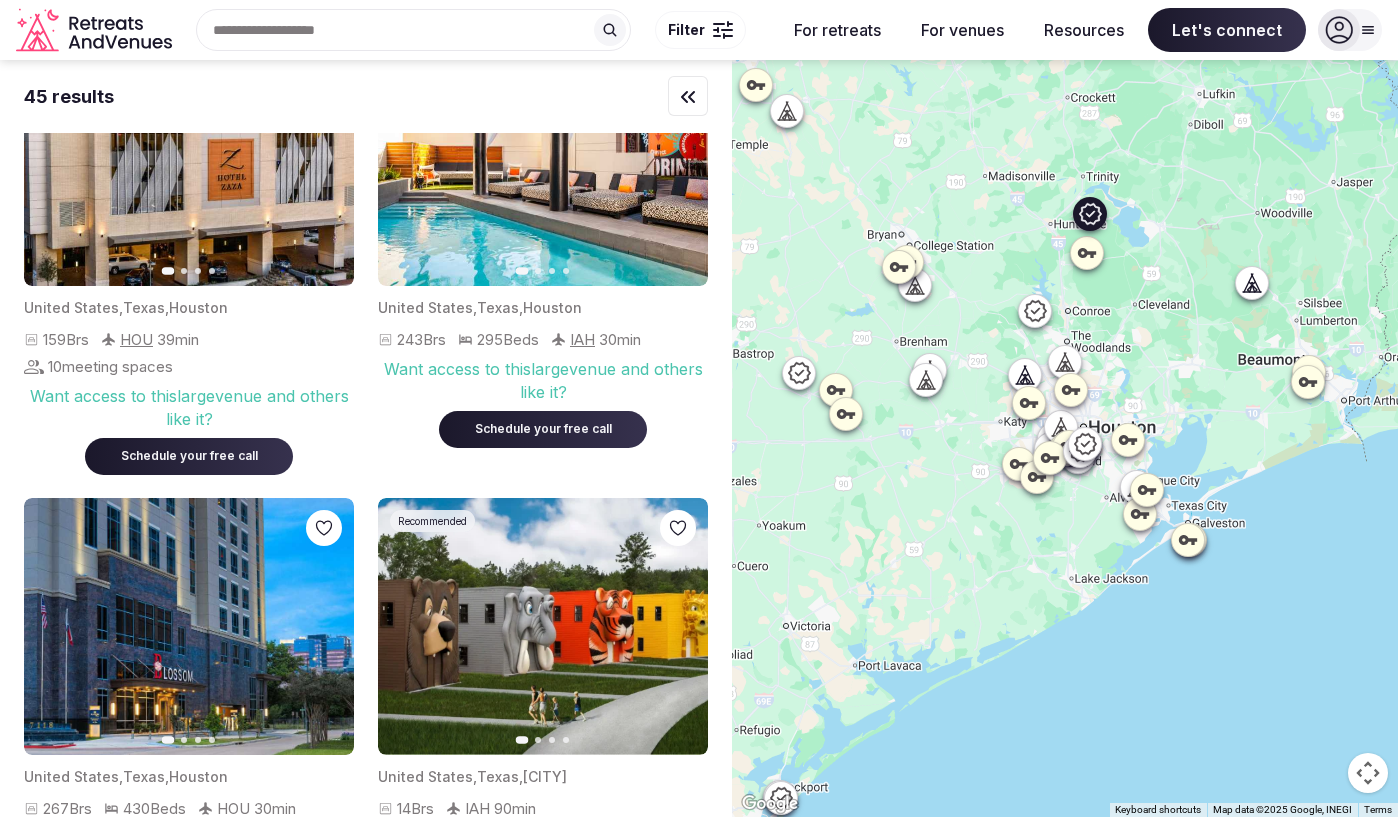 scroll, scrollTop: 0, scrollLeft: 0, axis: both 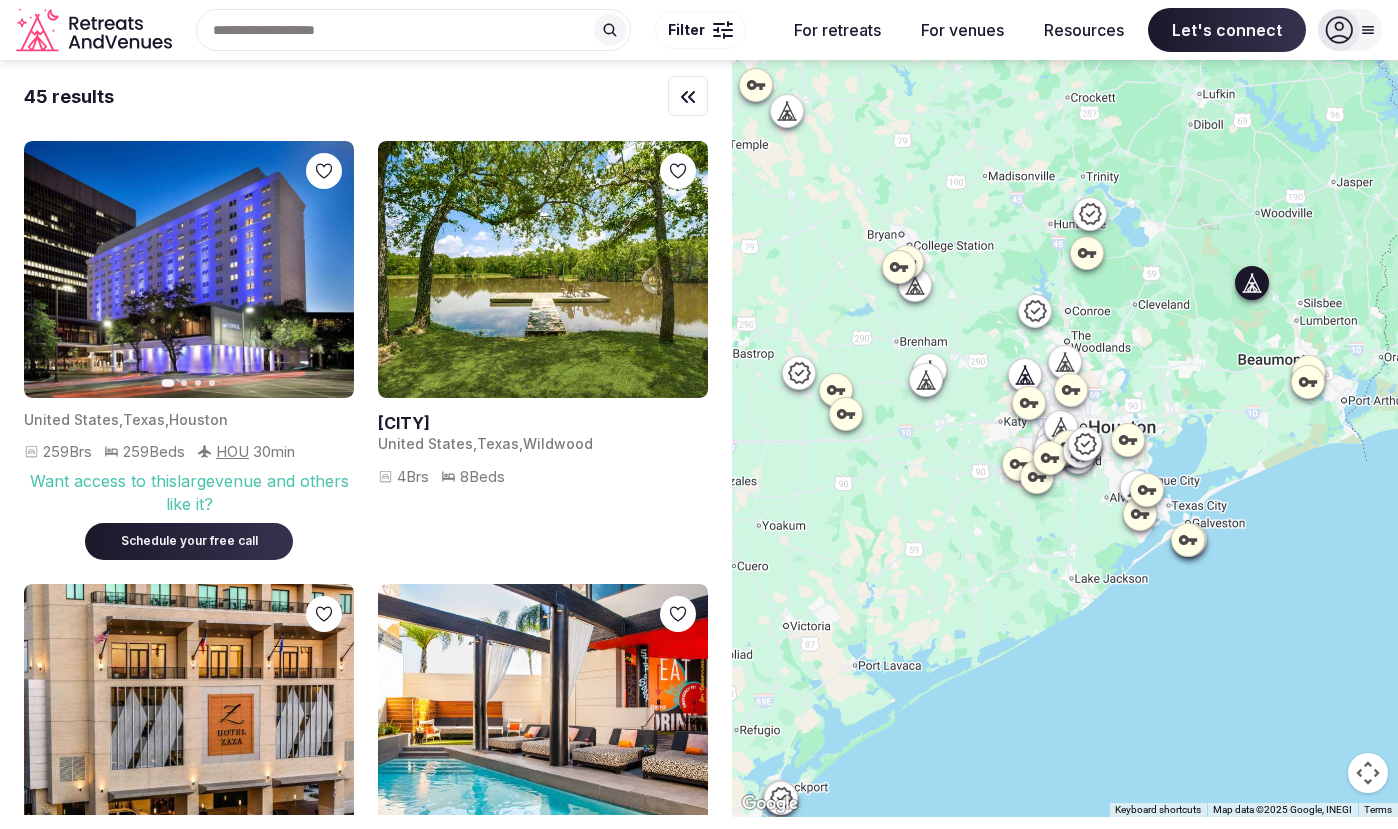 click at bounding box center (543, 269) 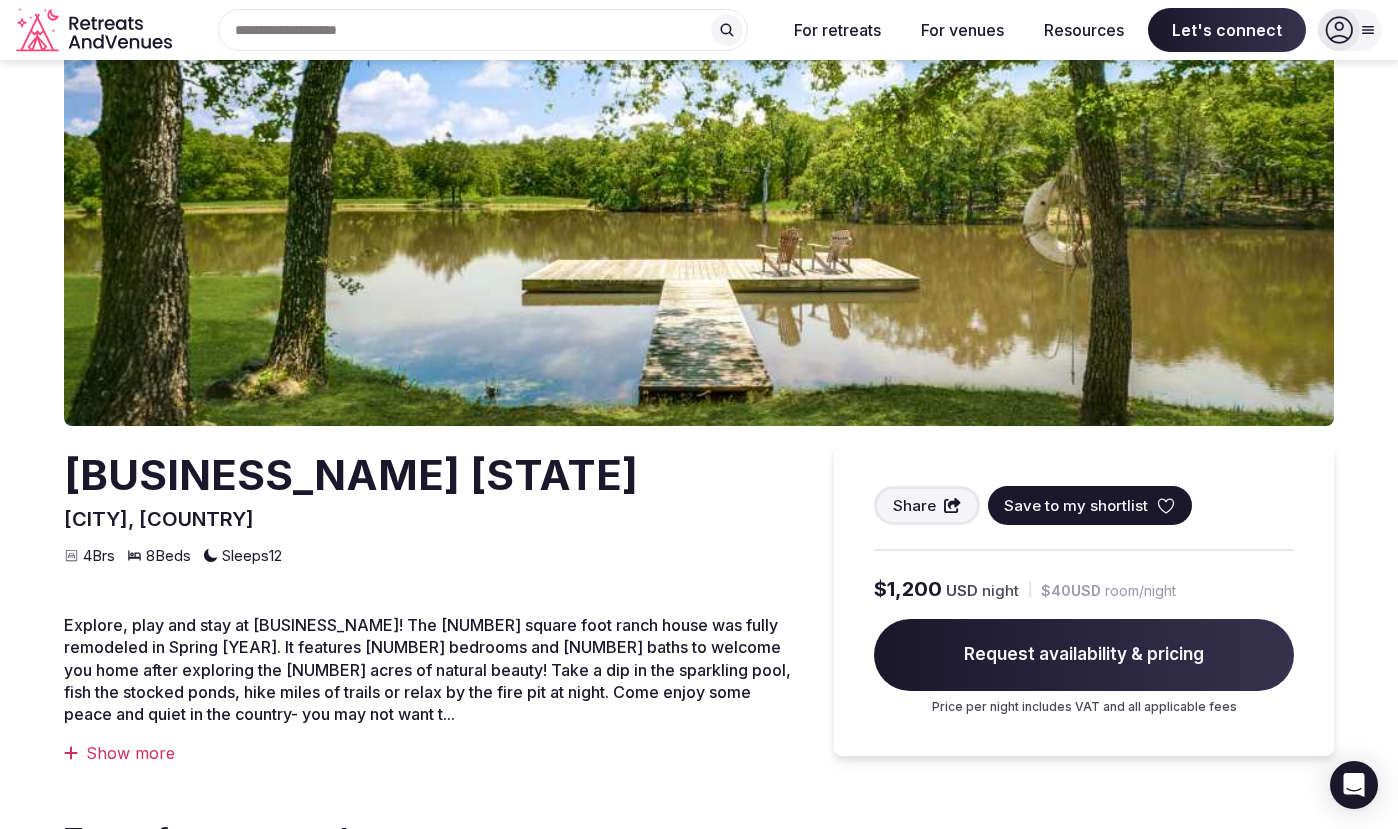 scroll, scrollTop: 0, scrollLeft: 0, axis: both 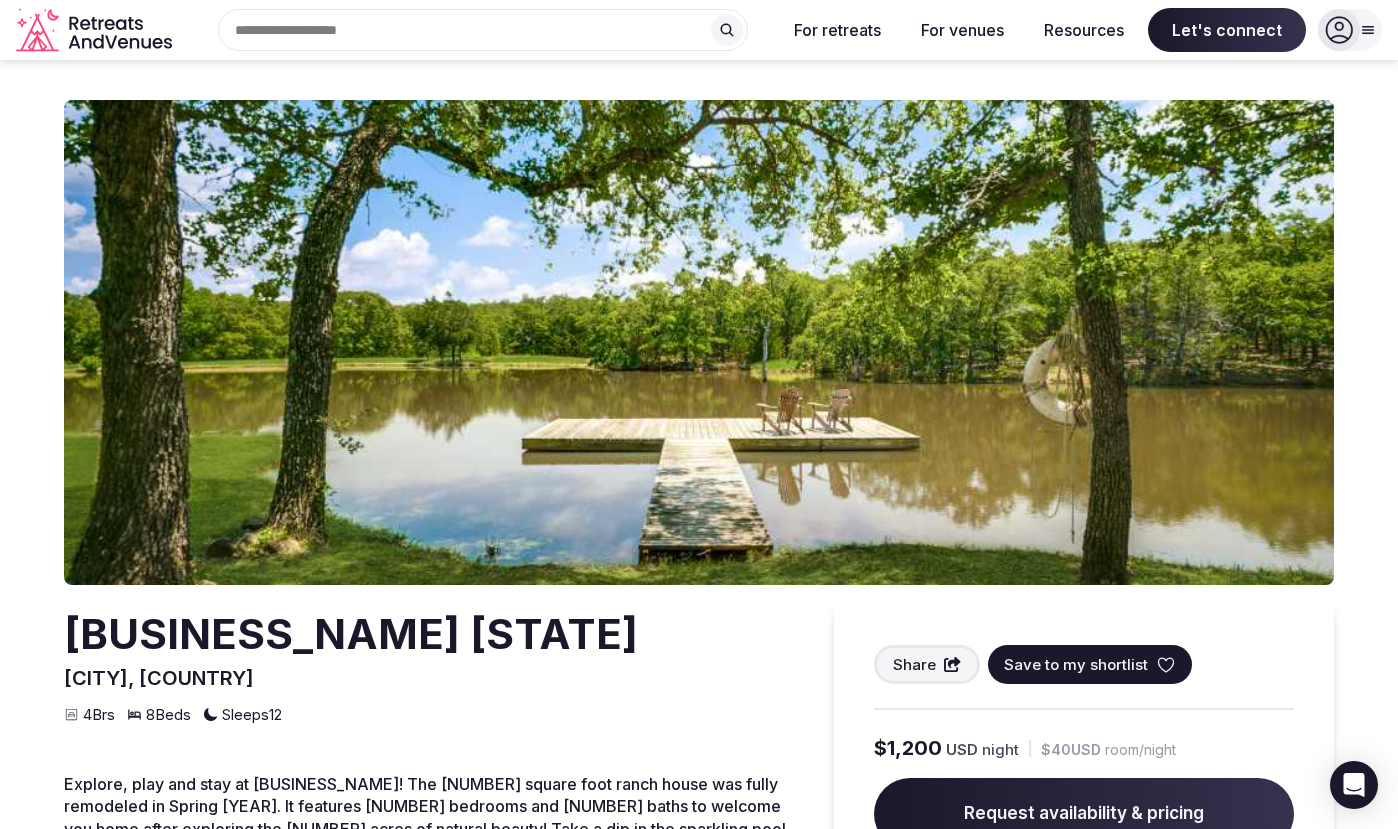 click at bounding box center [699, 342] 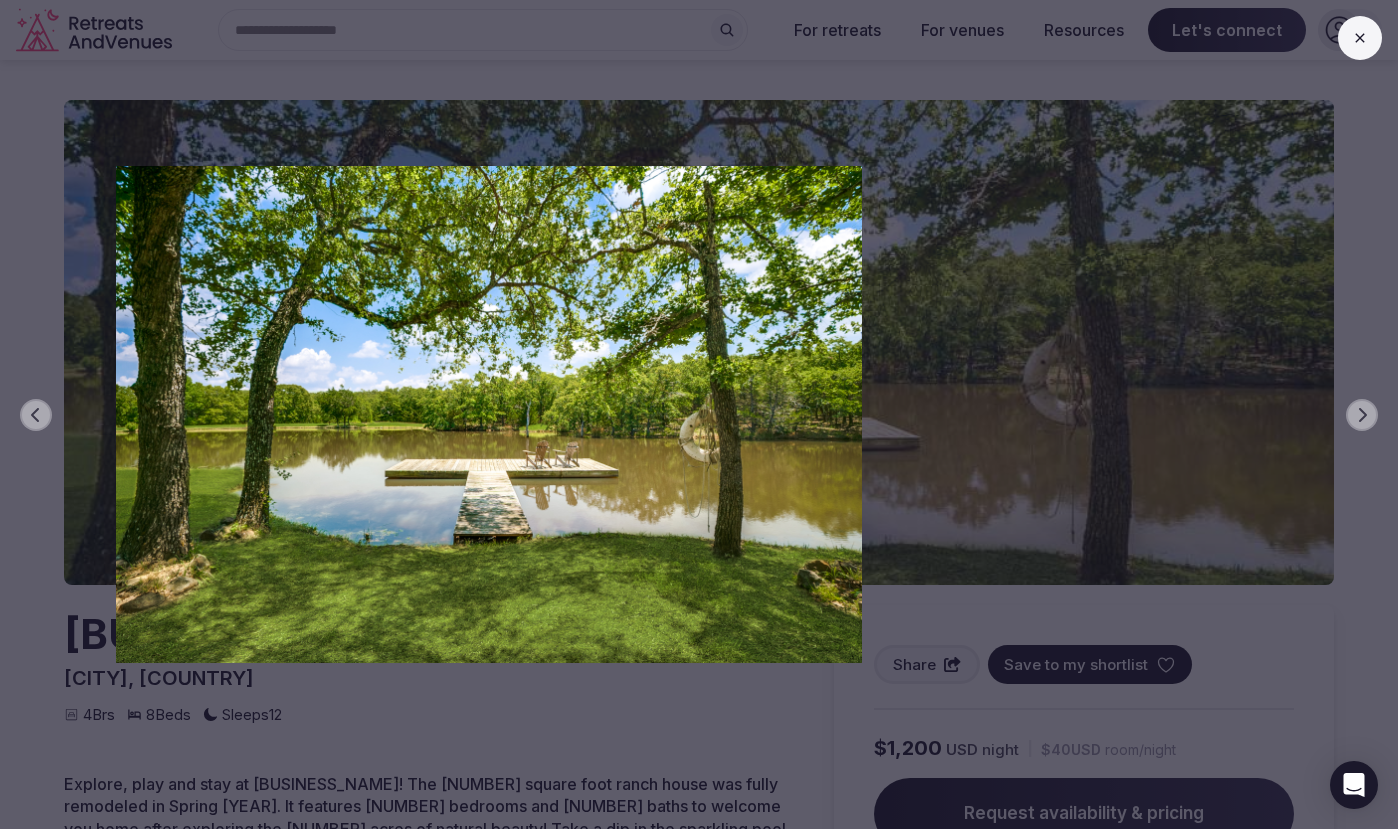 click on "Previous slide Next slide" at bounding box center (699, 414) 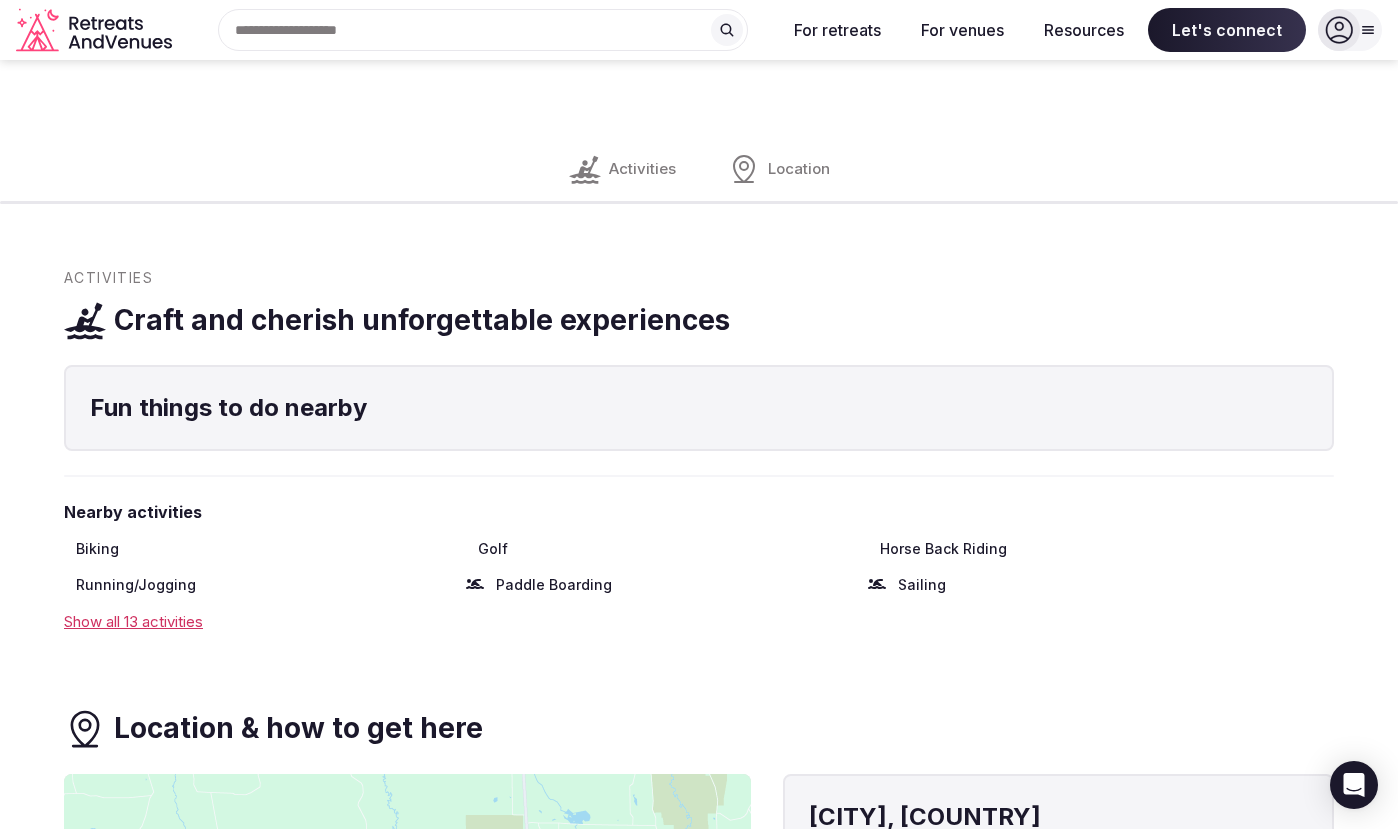 scroll, scrollTop: 646, scrollLeft: 0, axis: vertical 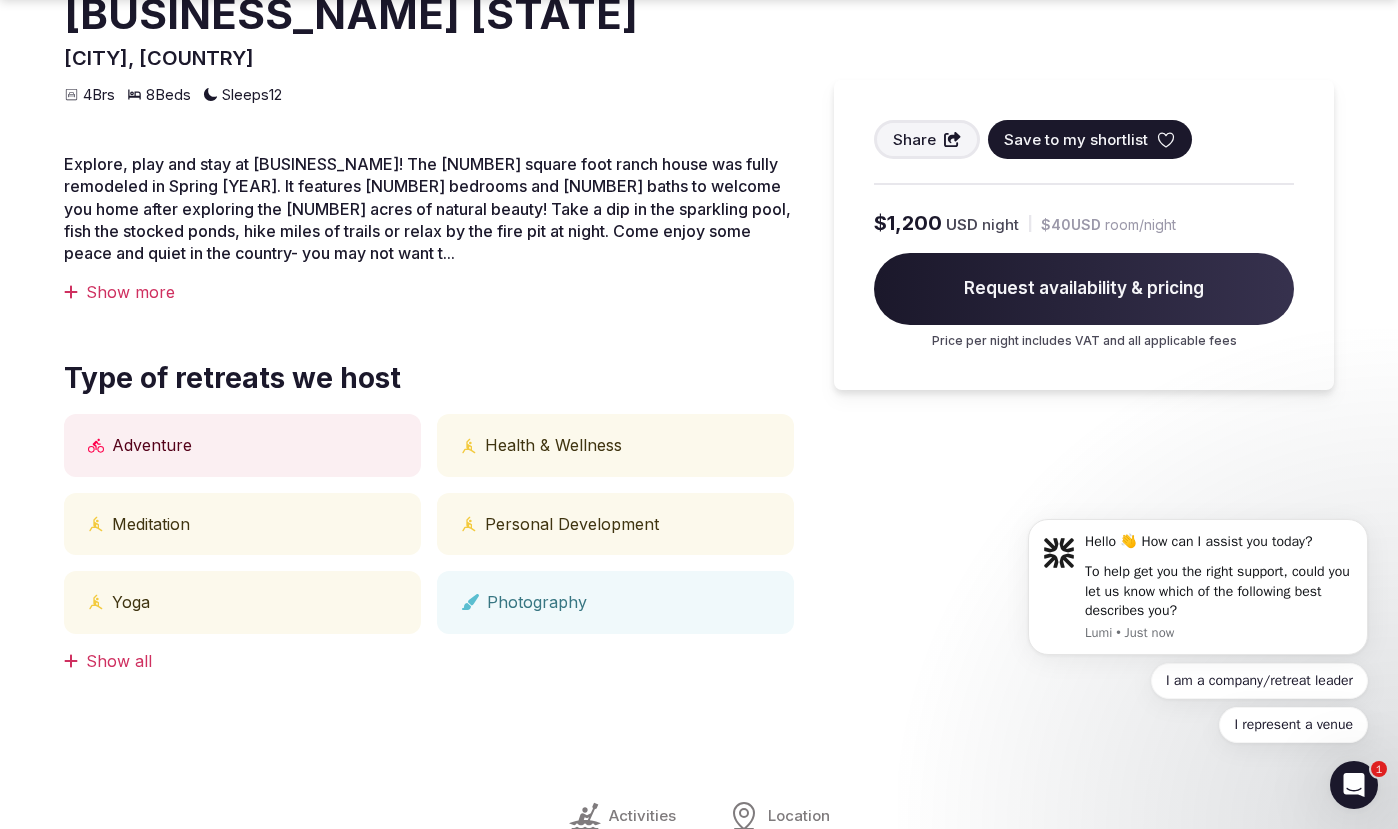 click at bounding box center [1354, 785] 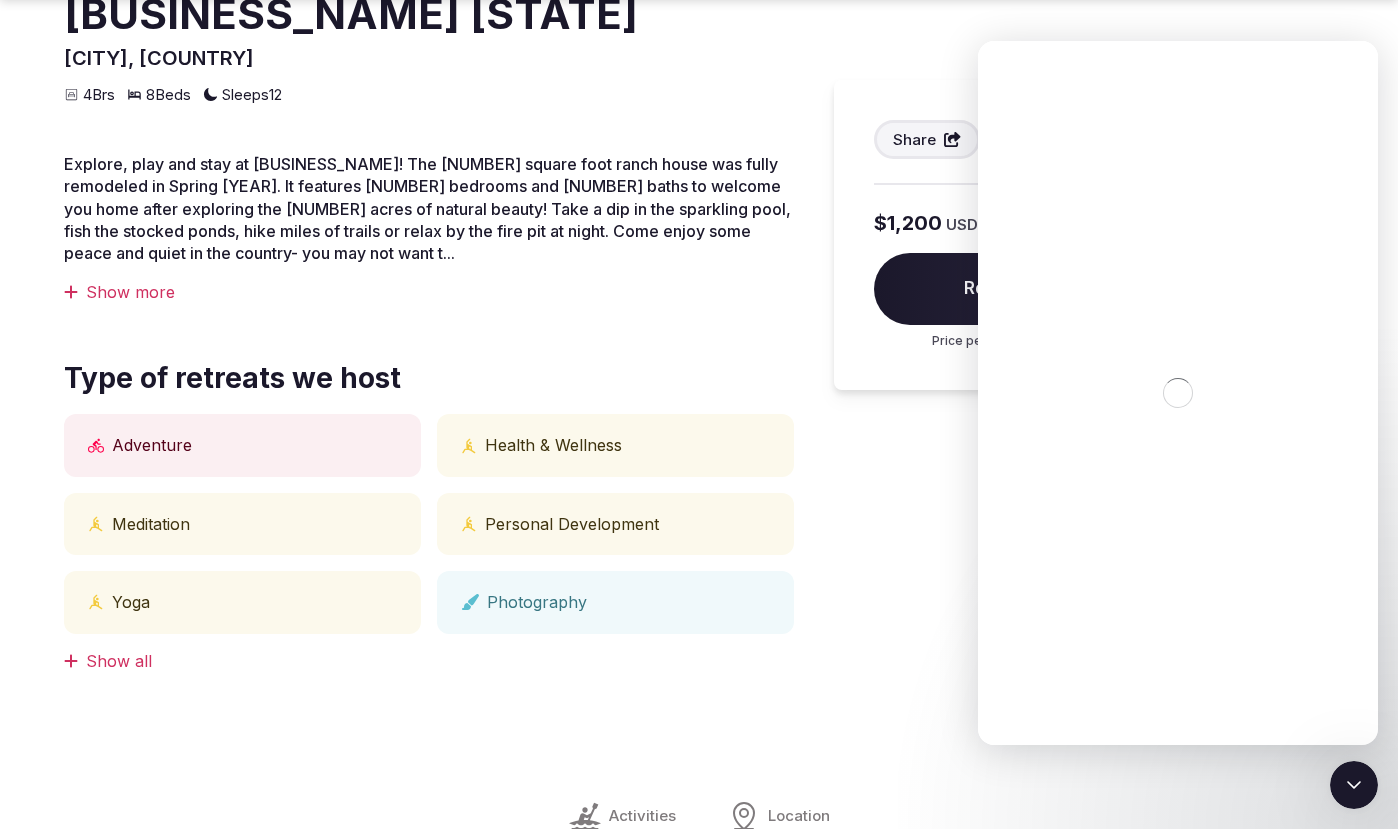 scroll, scrollTop: 0, scrollLeft: 0, axis: both 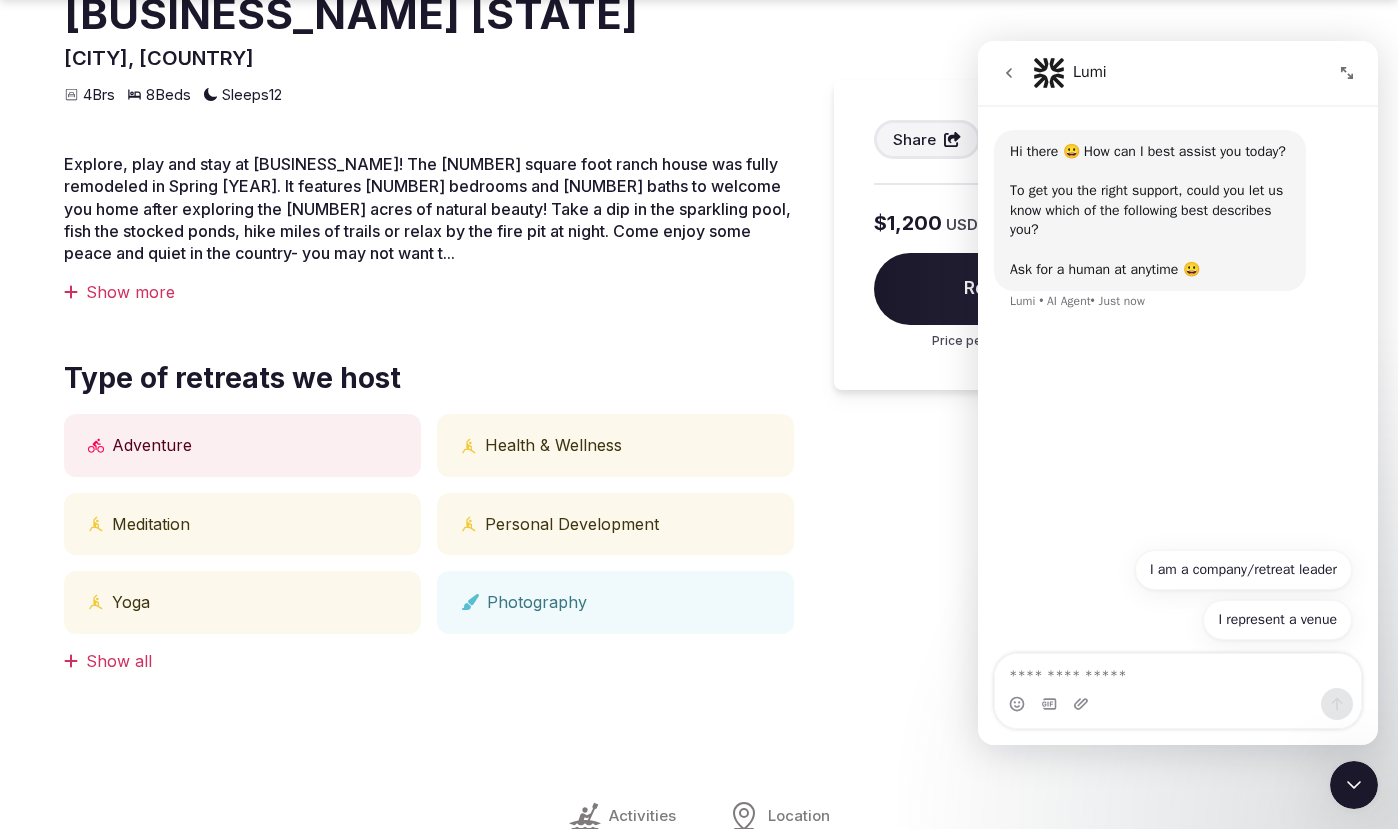 click on "Wildwood Ranch Texas Wildwood, United States Share Save to my shortlist 4  Brs 8  Beds Sleeps  12 Explore, play and stay at Wildwood Ranch!  The 3,000 square foot ranch house was fully remodeled in Spring 2019.  It features 4 bedrooms and 3 baths to welcome you home after exploring the 160 acres of natural beauty!  Take a dip in the sparkling pool, fish the stocked ponds, hike miles of trails or relax by the fire pit at night.  Come enjoy some peace and quiet in the country- you may not want t... Show more Type of retreats we host Adventure Health & Wellness Meditation Personal Development Yoga Photography Show all" at bounding box center [429, 328] 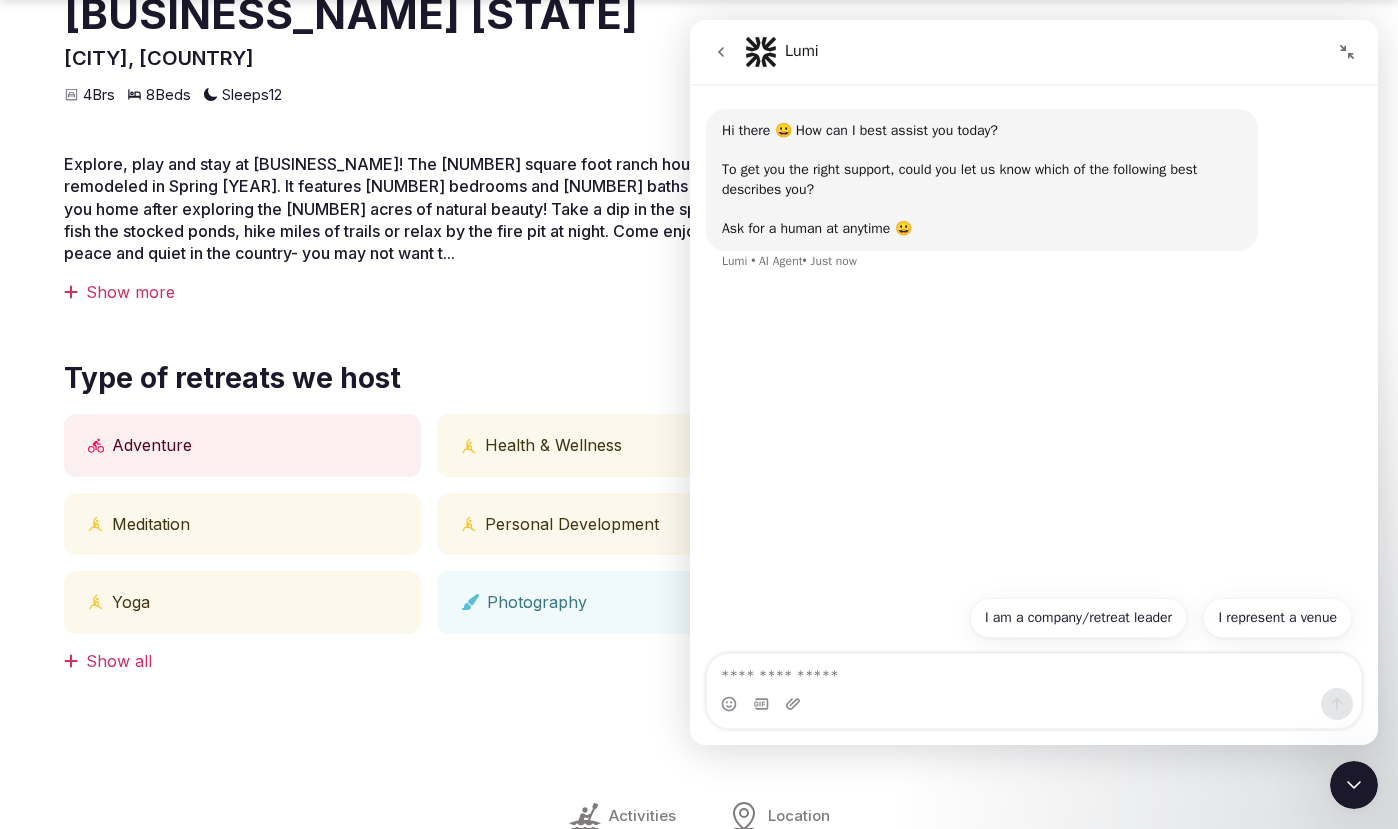 click 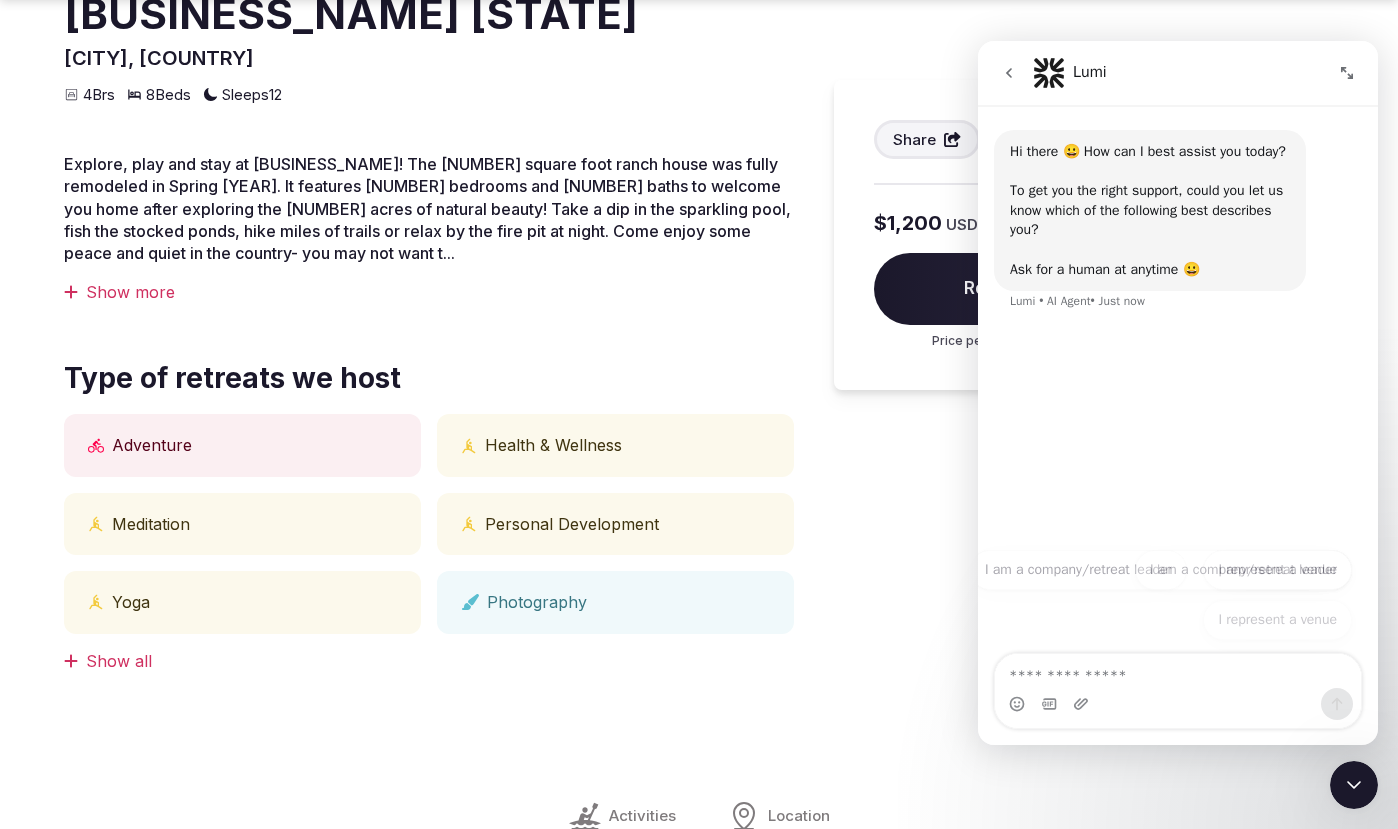 click on "Explore, play and stay at Wildwood Ranch!  The 3,000 square foot ranch house was fully remodeled in Spring 2019.  It features 4 bedrooms and 3 baths to welcome you home after exploring the 160 acres of natural beauty!  Take a dip in the sparkling pool, fish the stocked ponds, hike miles of trails or relax by the fire pit at night.  Come enjoy some peace and quiet in the country- you may not want t..." at bounding box center [427, 209] 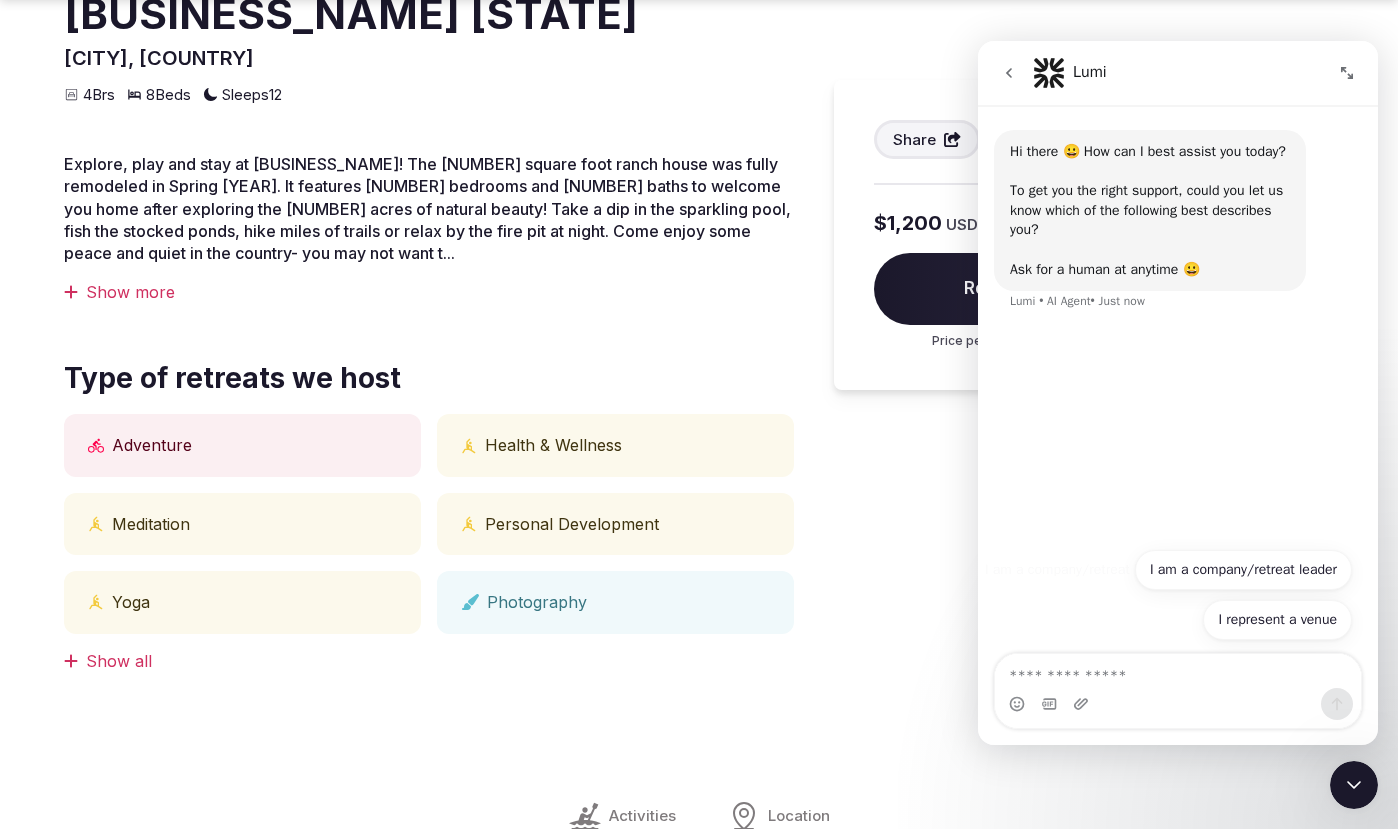 click 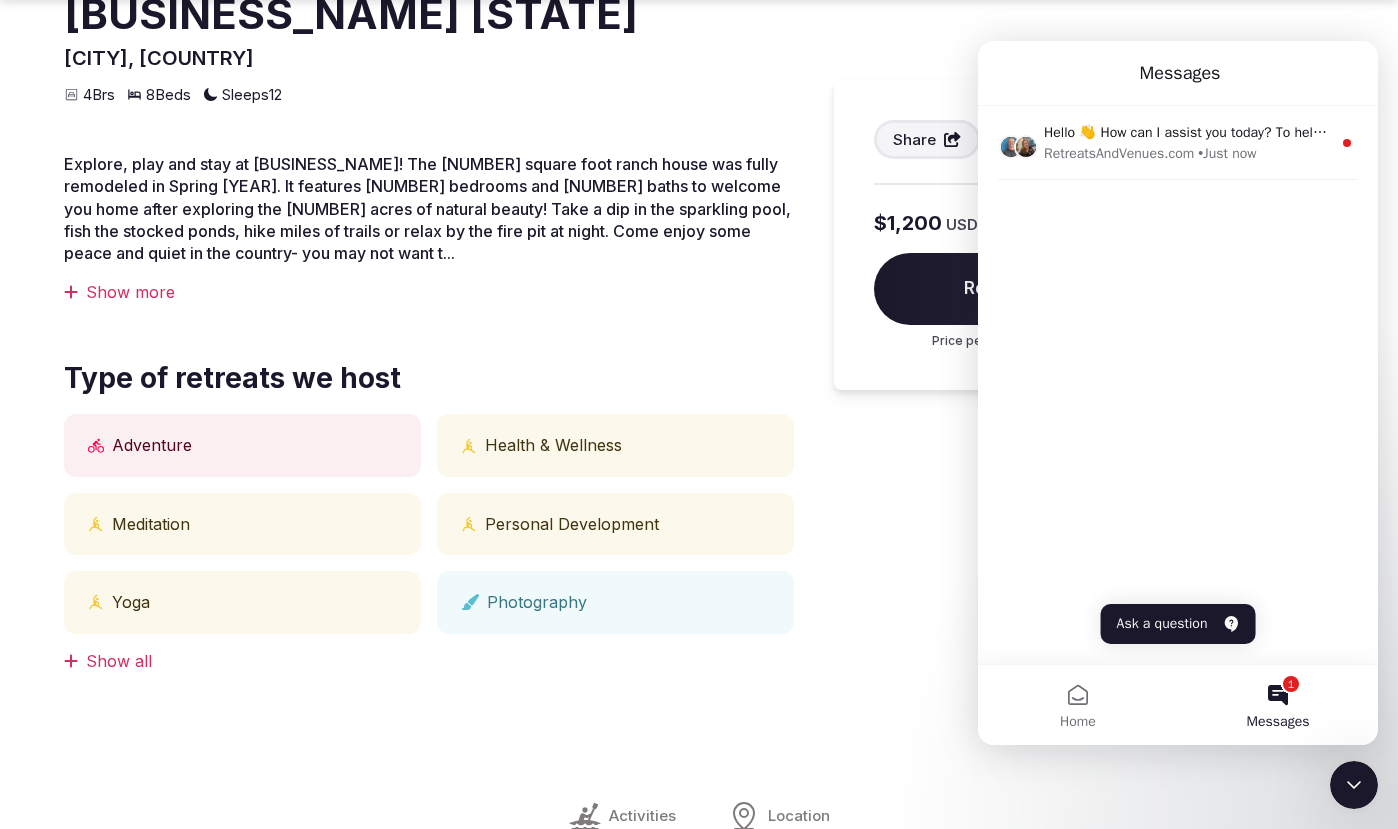 click on "Share Save to my shortlist $1,200 USD night | $40  USD room/night Request availability & pricing Price per night includes VAT and all applicable fees" at bounding box center [1084, 328] 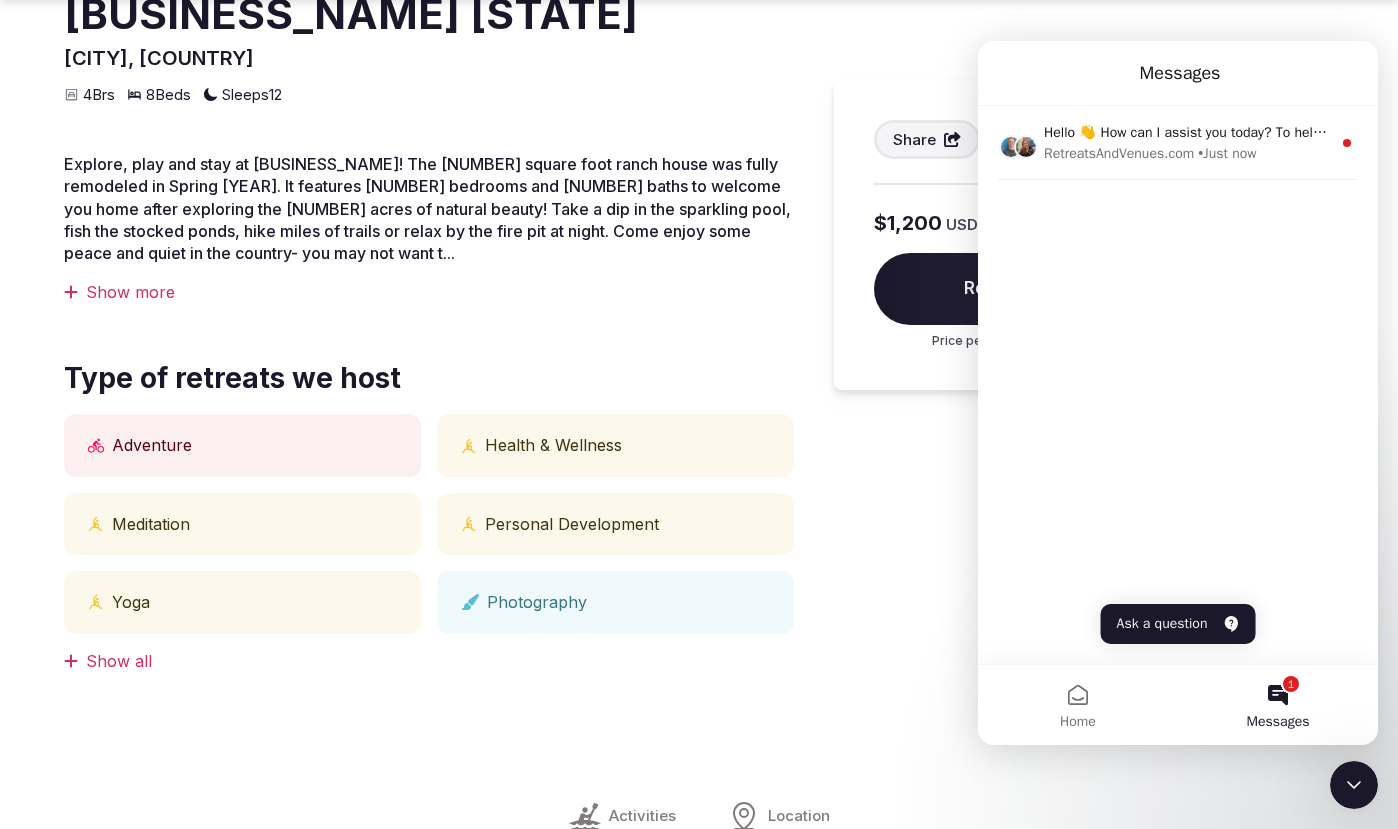 click 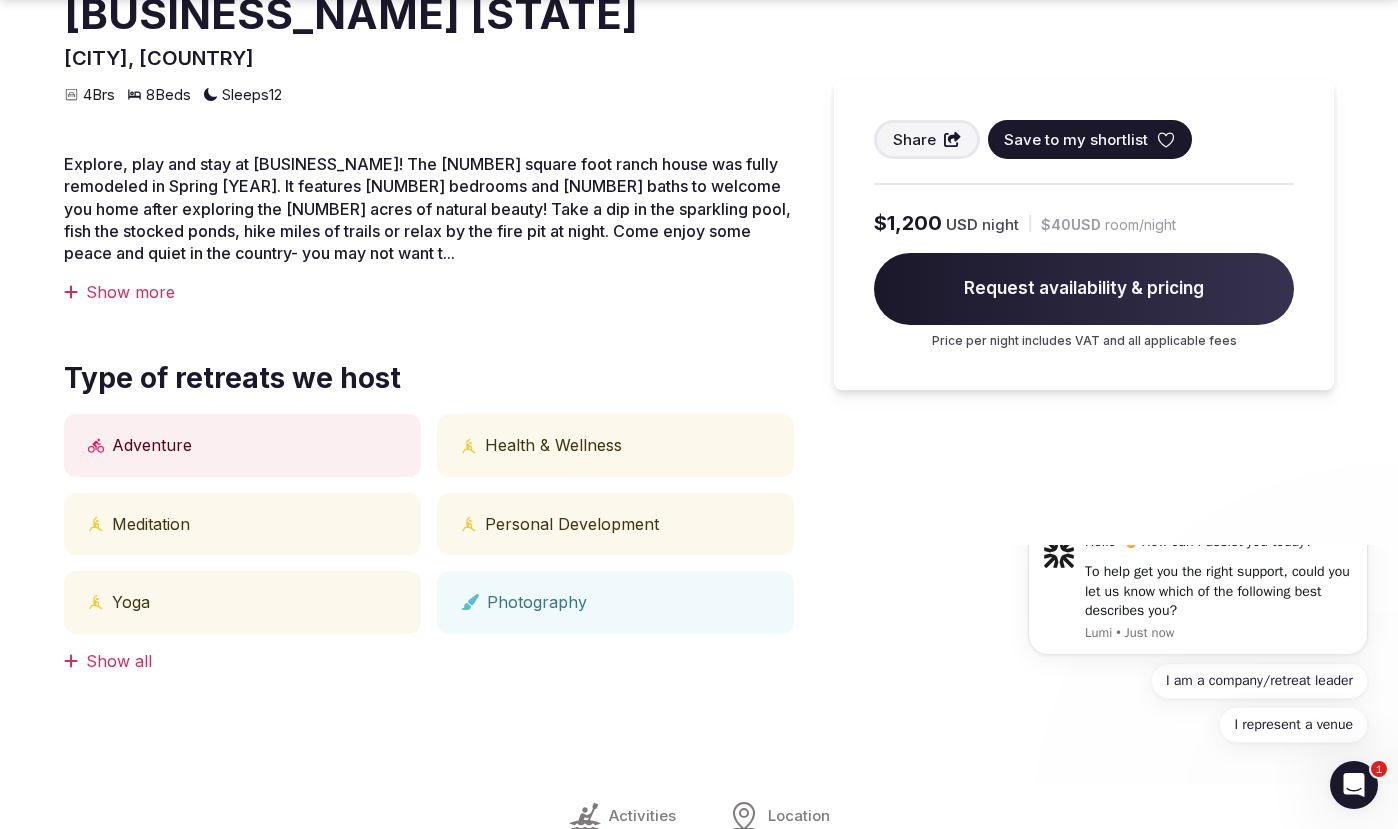 scroll, scrollTop: 0, scrollLeft: 0, axis: both 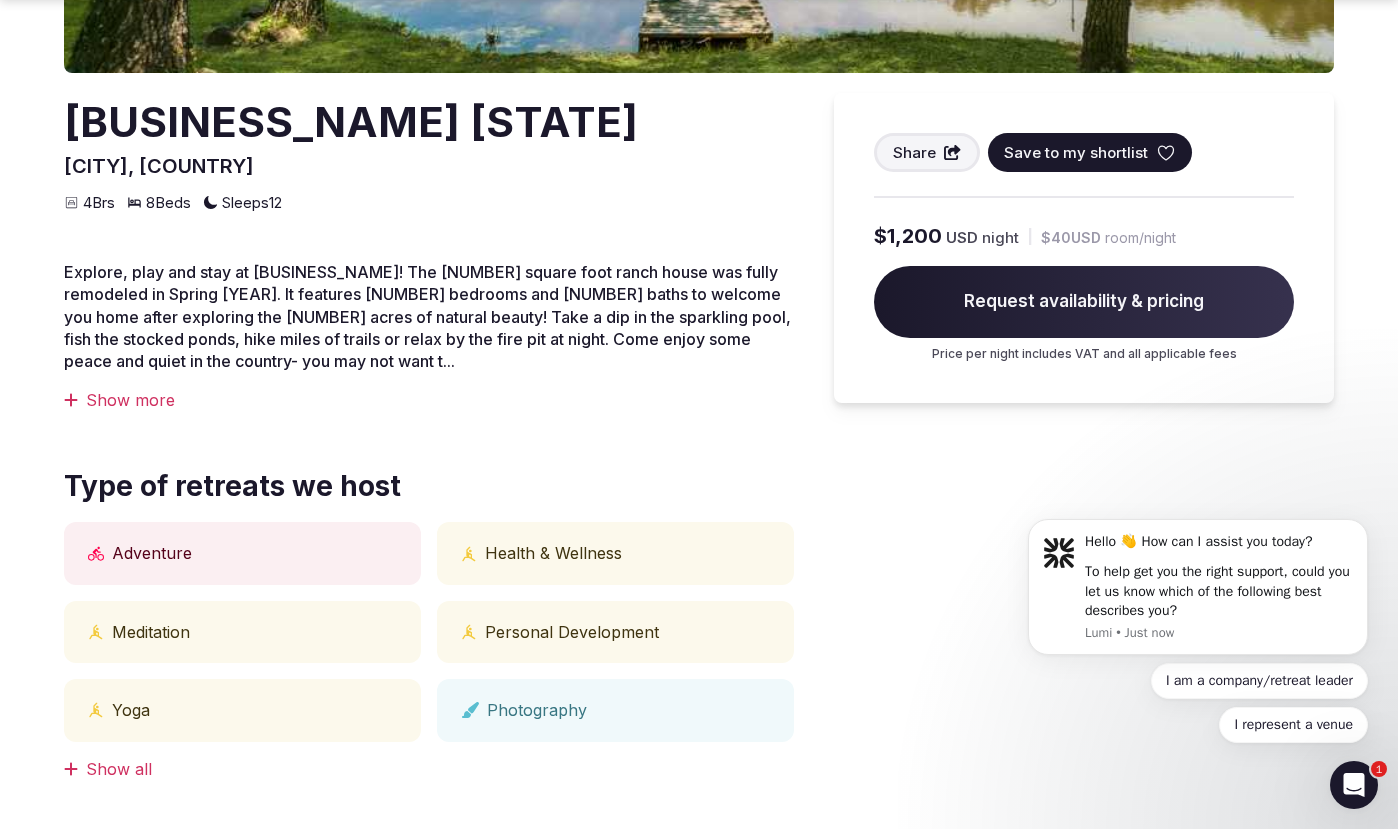 click on "Explore, play and stay at Wildwood Ranch!  The 3,000 square foot ranch house was fully remodeled in Spring 2019.  It features 4 bedrooms and 3 baths to welcome you home after exploring the 160 acres of natural beauty!  Take a dip in the sparkling pool, fish the stocked ponds, hike miles of trails or relax by the fire pit at night.  Come enjoy some peace and quiet in the country- you may not want t... Show more" at bounding box center (429, 336) 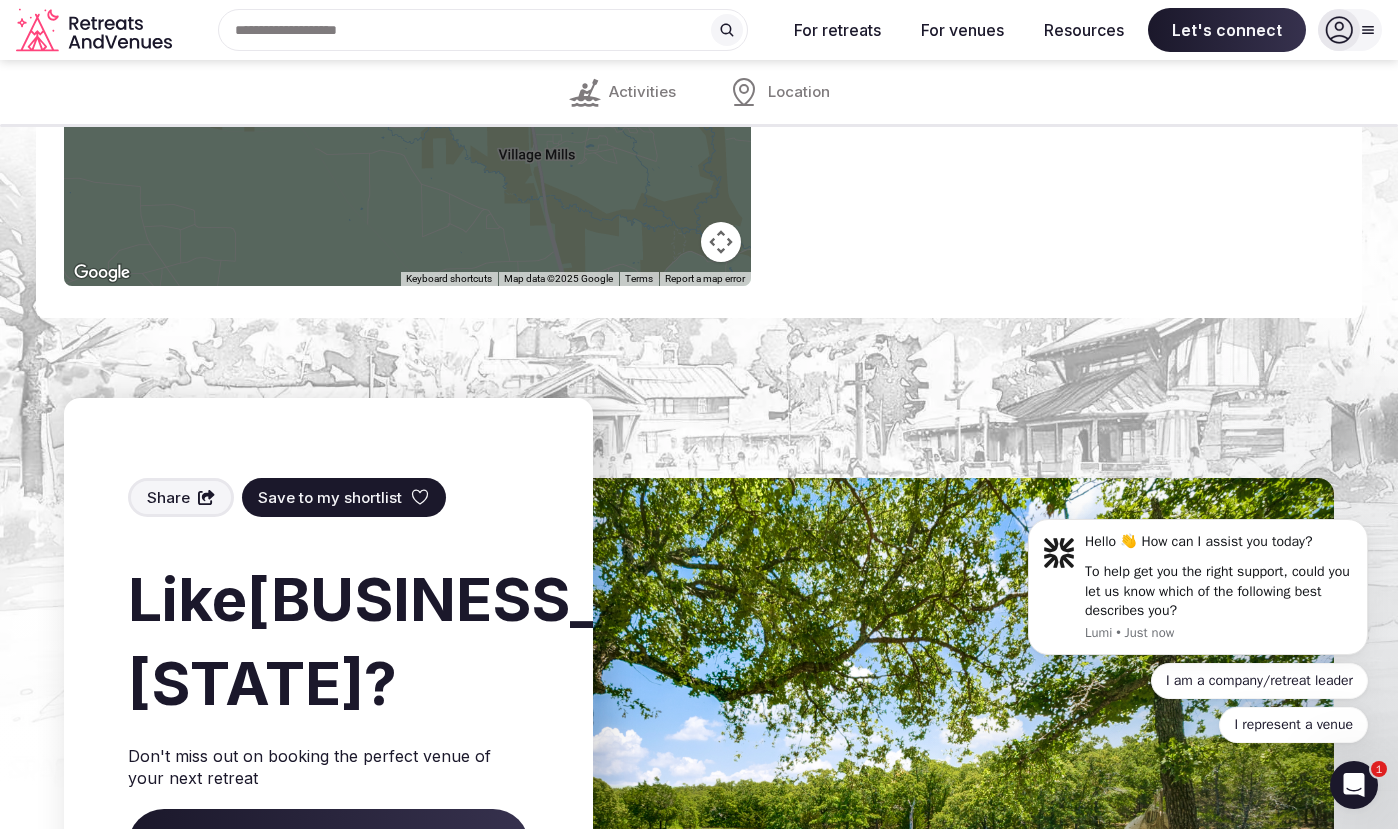 scroll, scrollTop: 1273, scrollLeft: 0, axis: vertical 